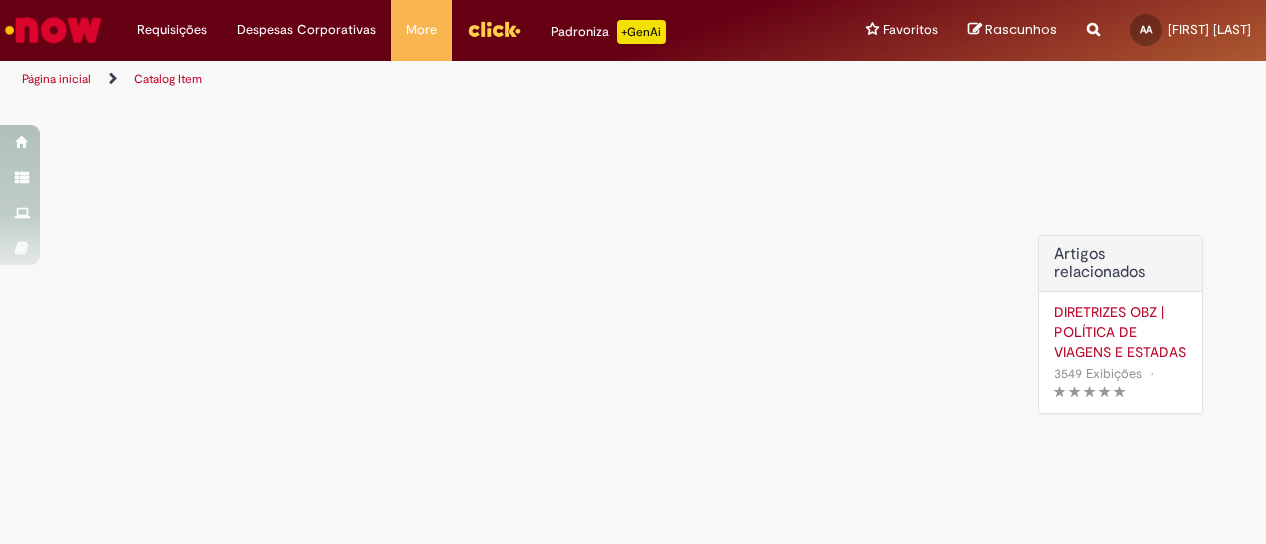 scroll, scrollTop: 0, scrollLeft: 0, axis: both 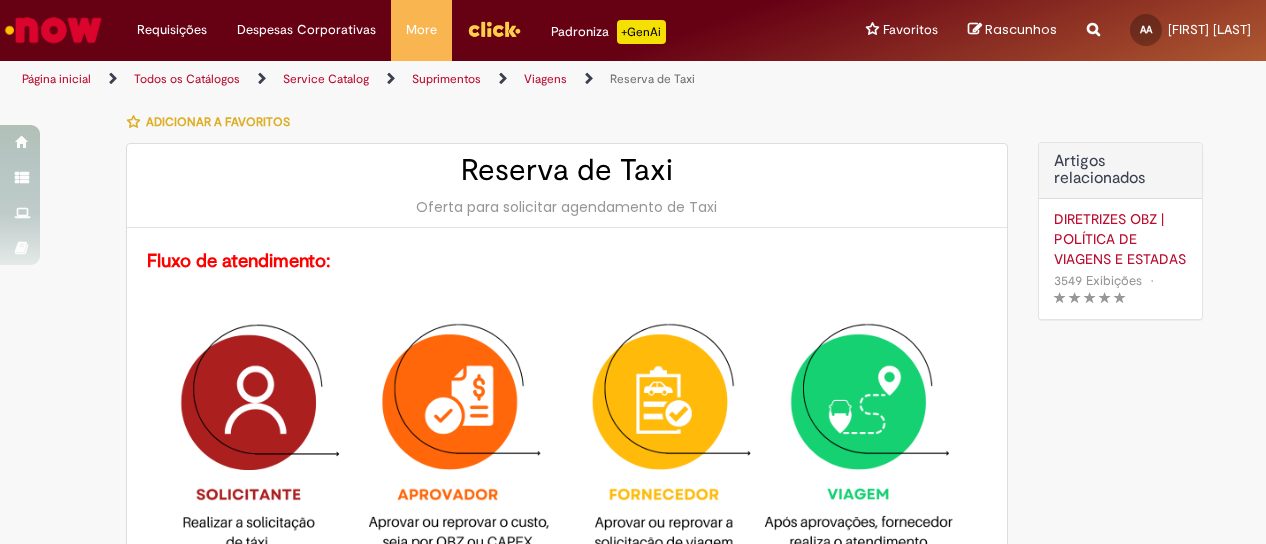 type on "********" 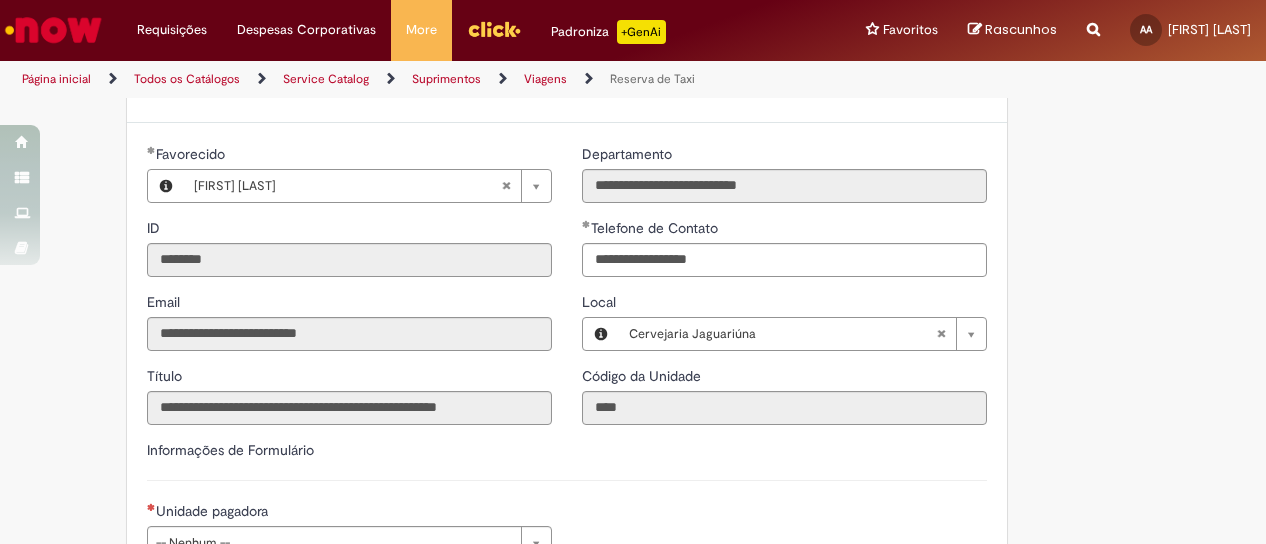 type on "**********" 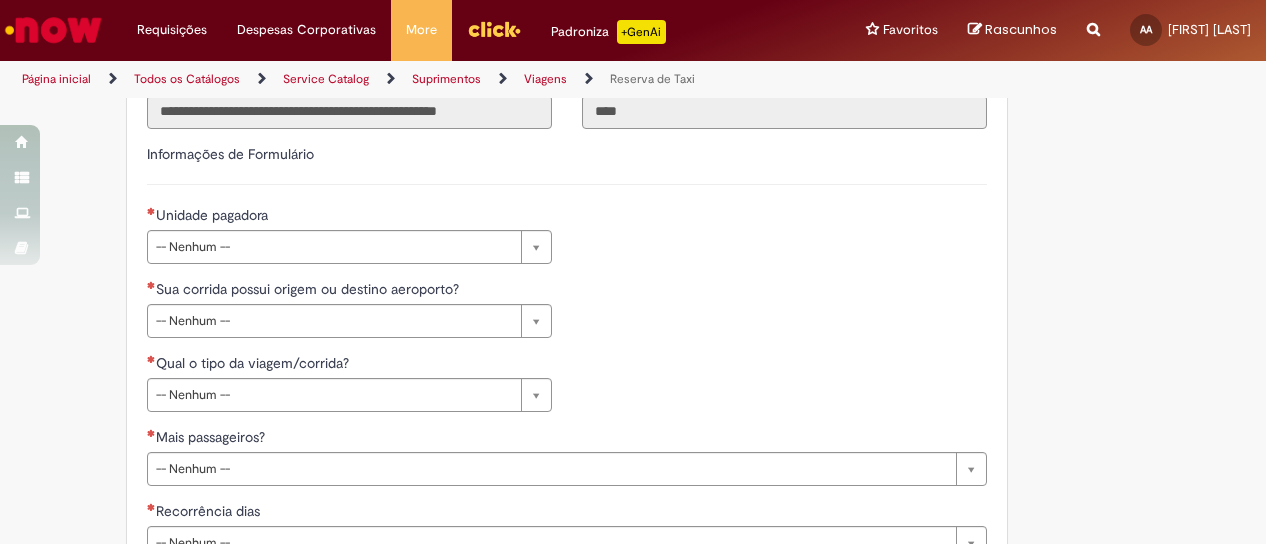scroll, scrollTop: 900, scrollLeft: 0, axis: vertical 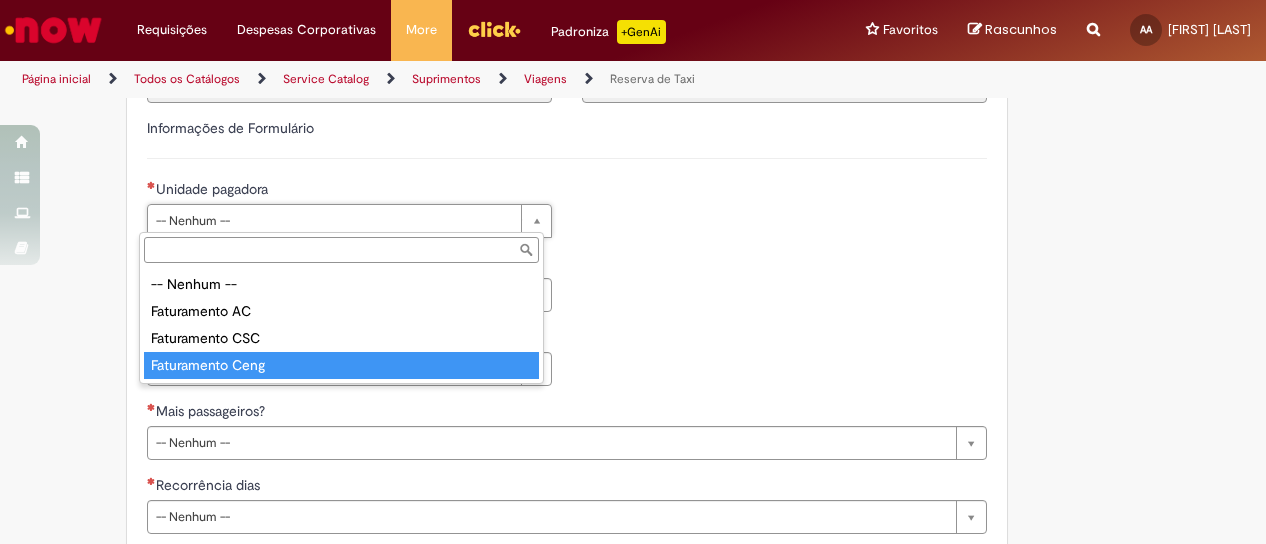type on "**********" 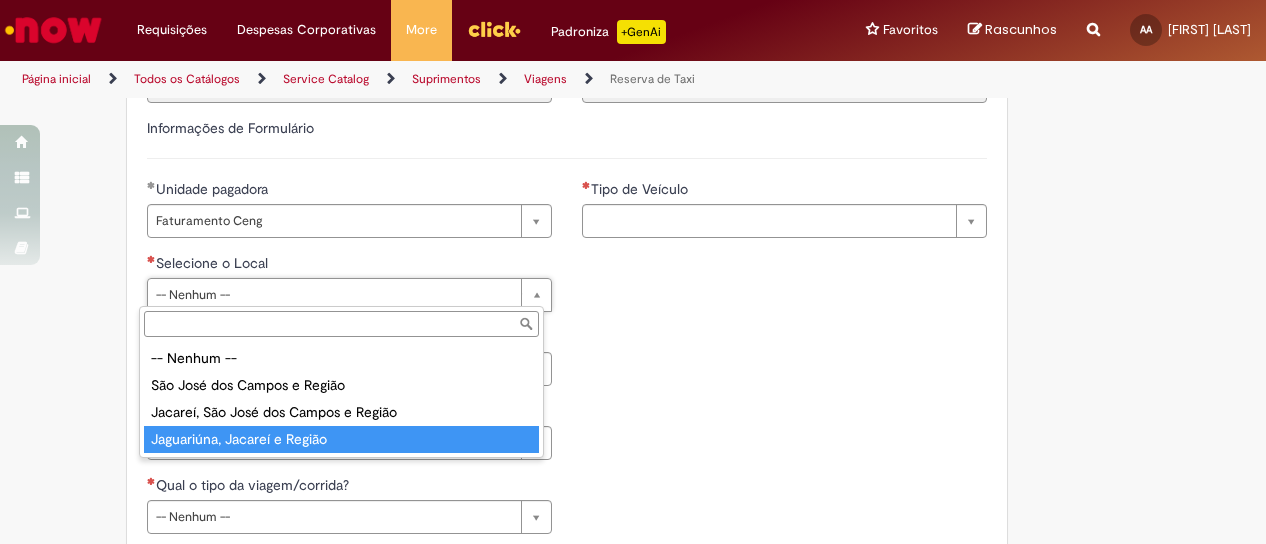 drag, startPoint x: 296, startPoint y: 437, endPoint x: 531, endPoint y: 357, distance: 248.24384 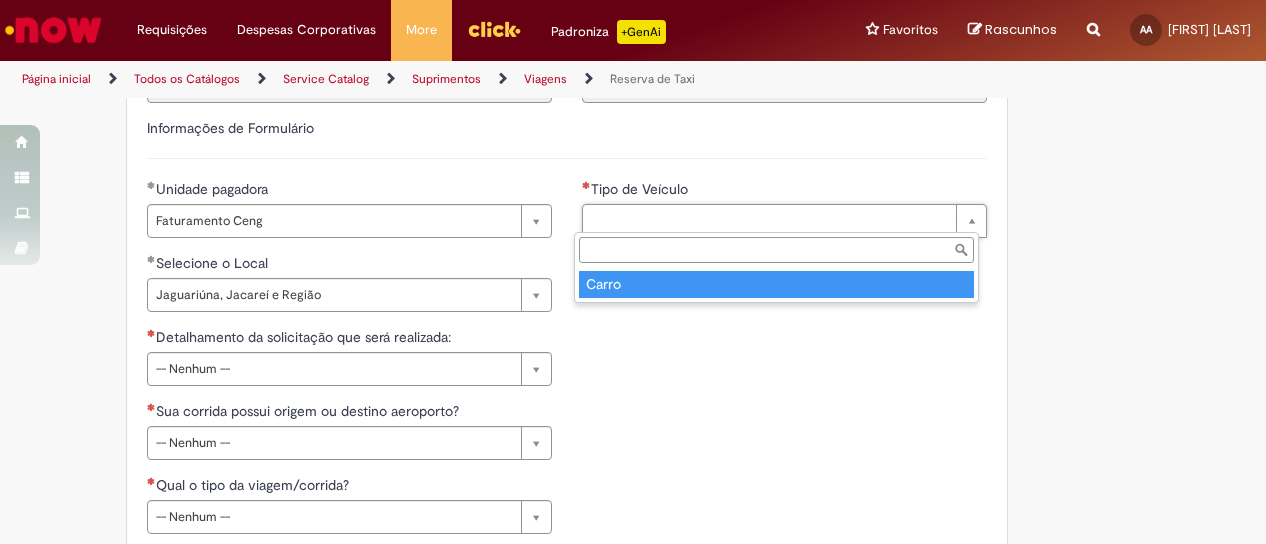 drag, startPoint x: 612, startPoint y: 287, endPoint x: 516, endPoint y: 341, distance: 110.145355 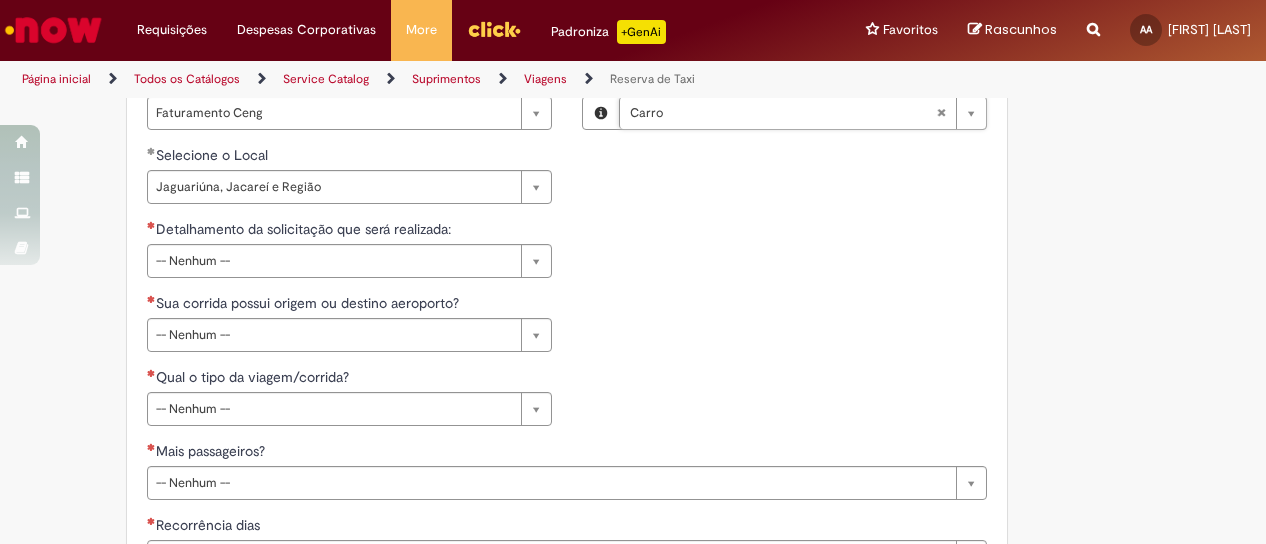 scroll, scrollTop: 1000, scrollLeft: 0, axis: vertical 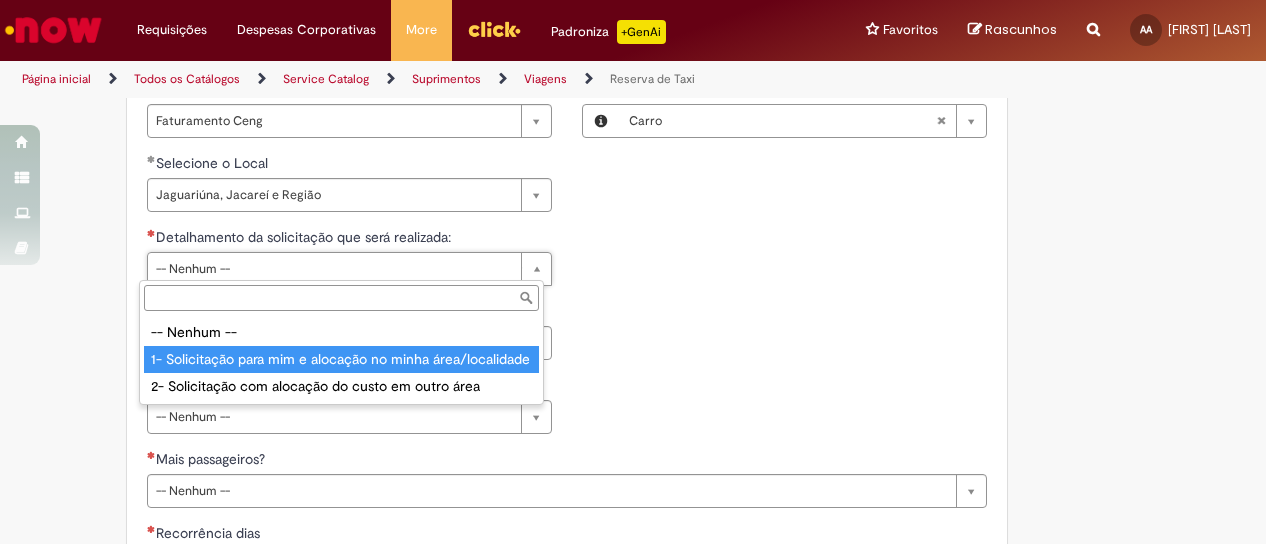 type on "**********" 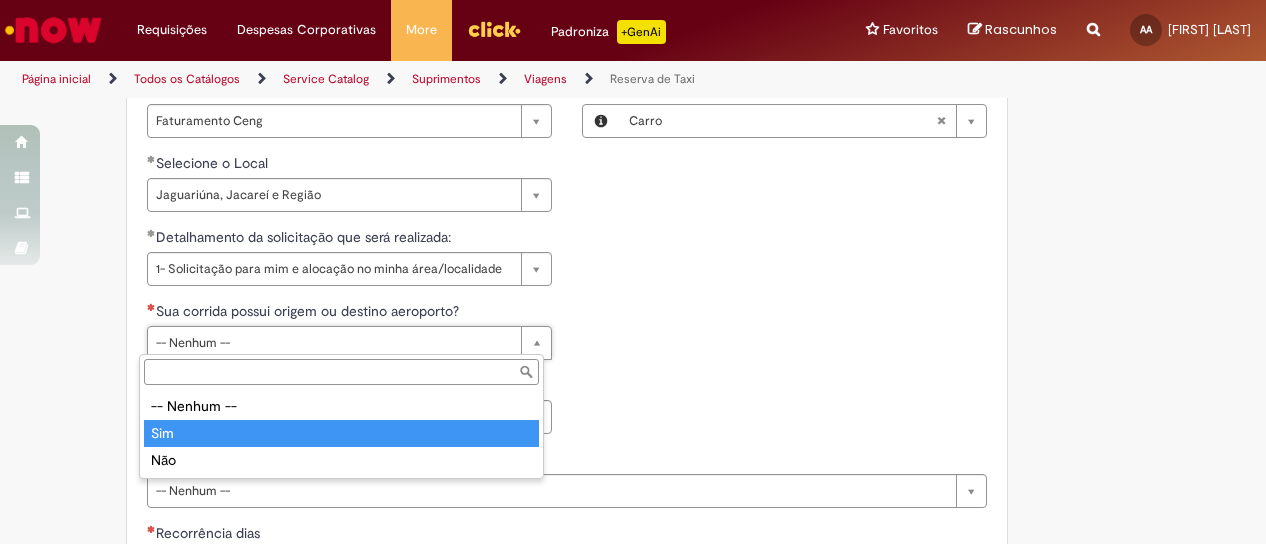 type on "***" 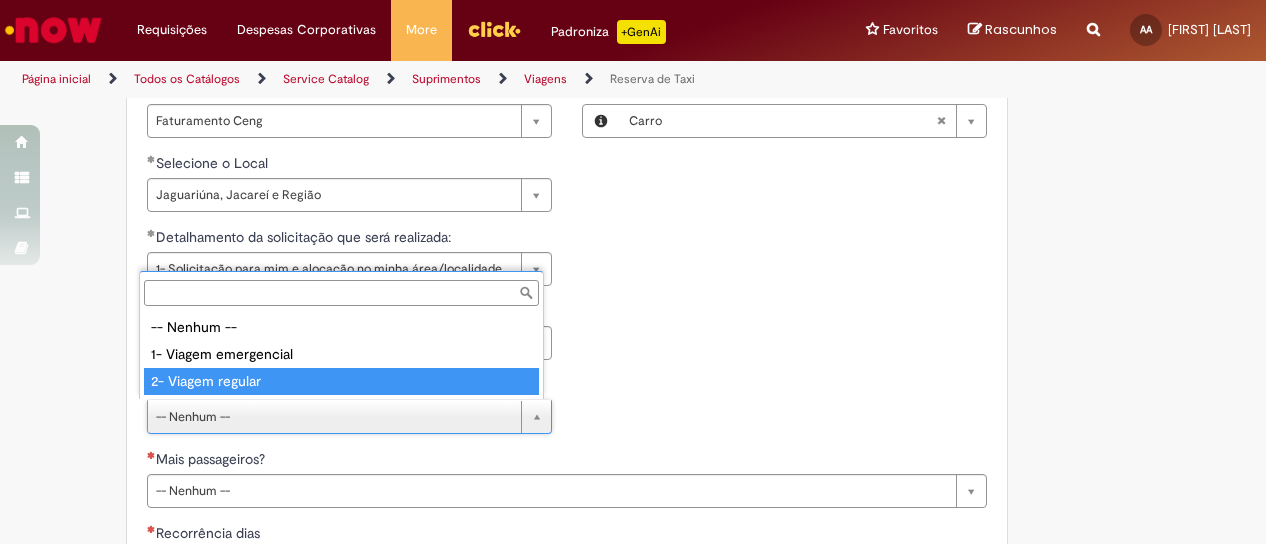 type on "**********" 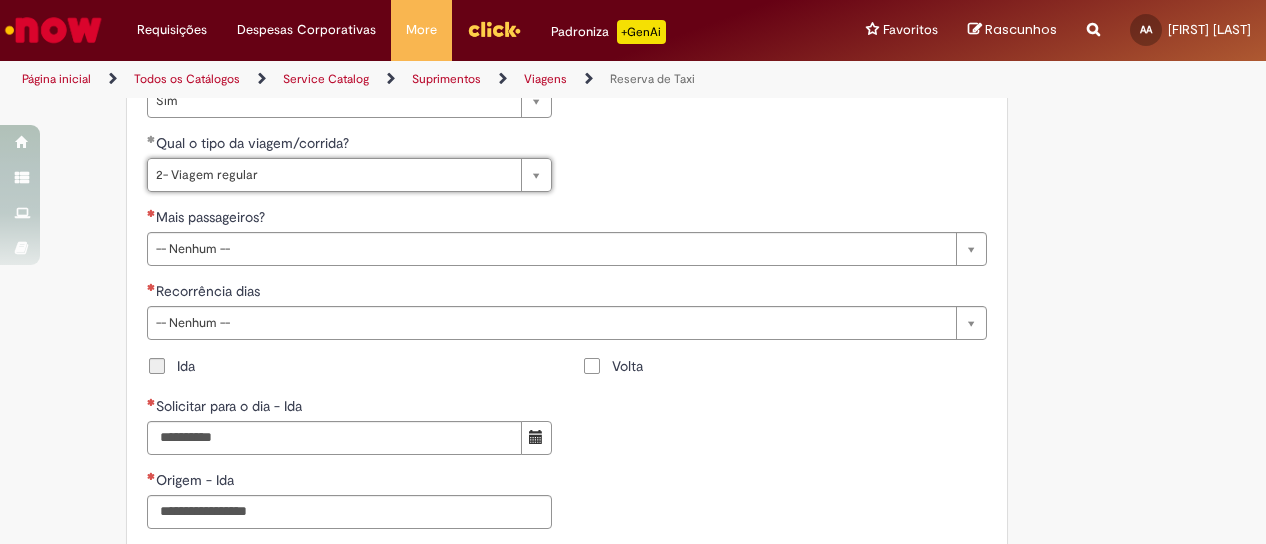 scroll, scrollTop: 1300, scrollLeft: 0, axis: vertical 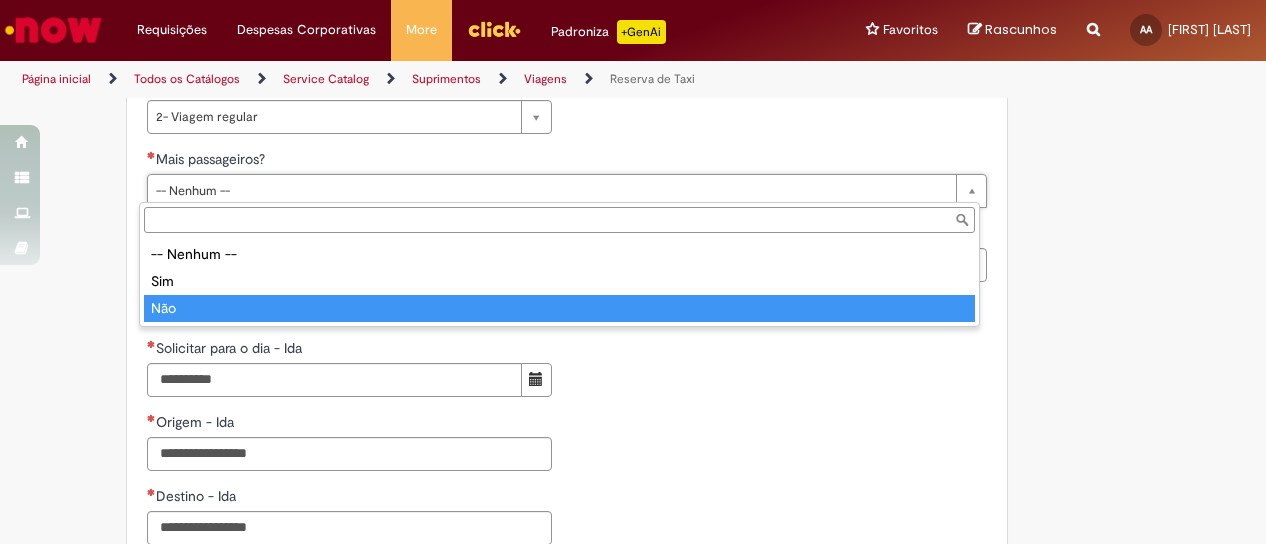 type on "***" 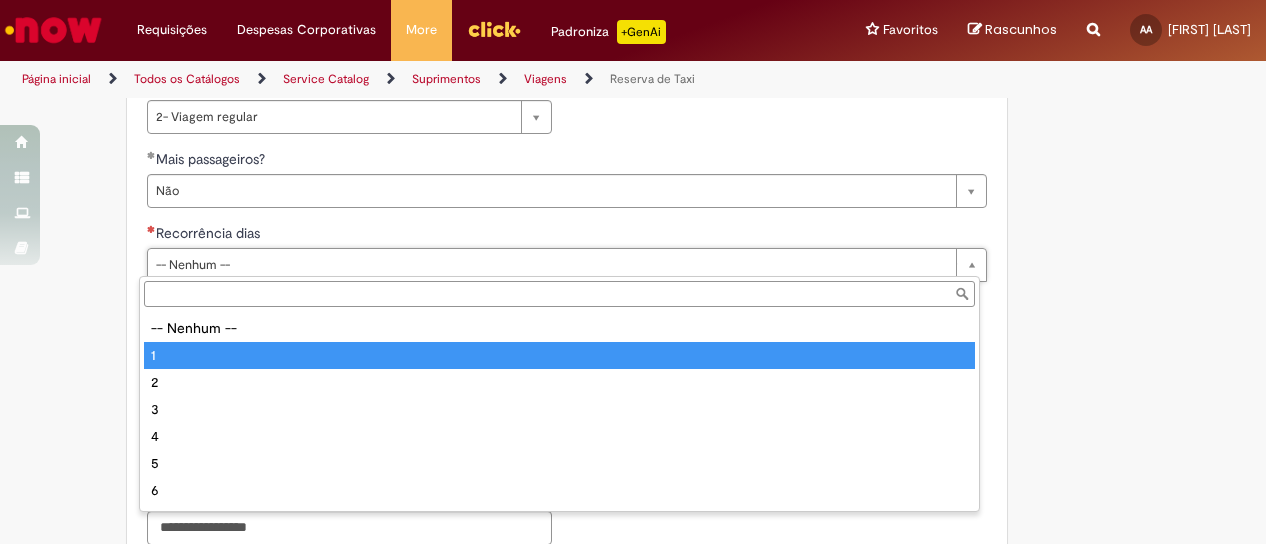 type on "*" 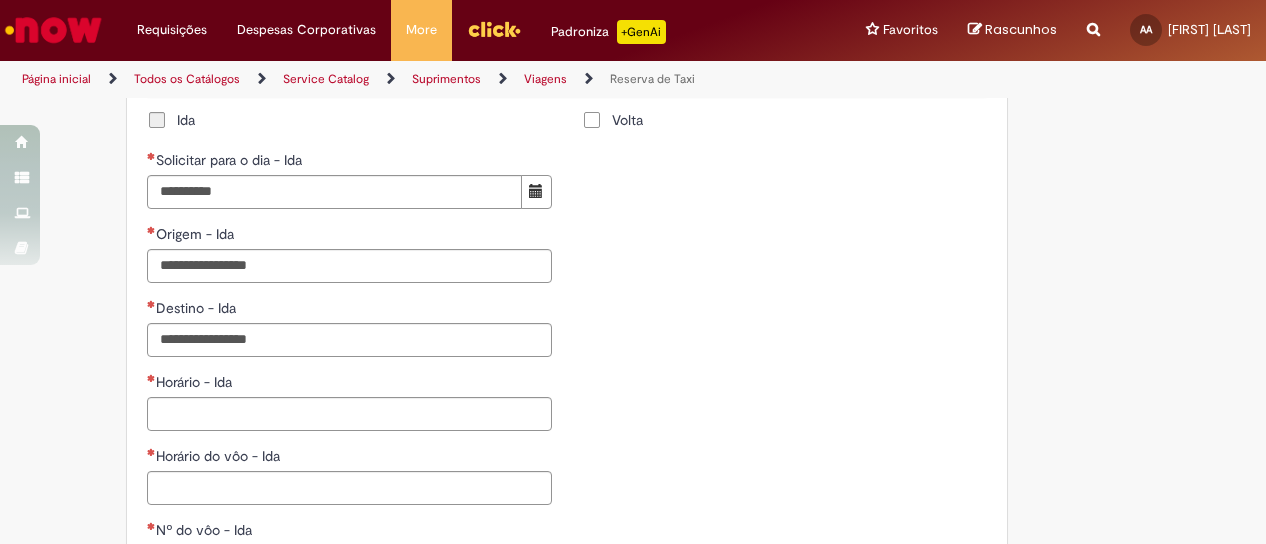 scroll, scrollTop: 1400, scrollLeft: 0, axis: vertical 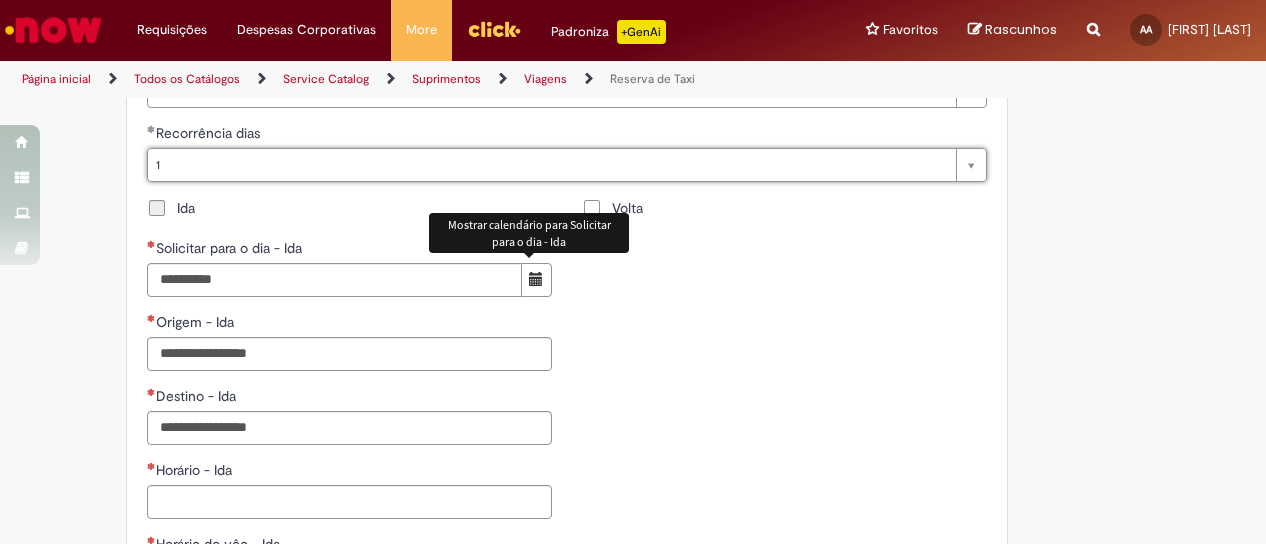 click at bounding box center [536, 279] 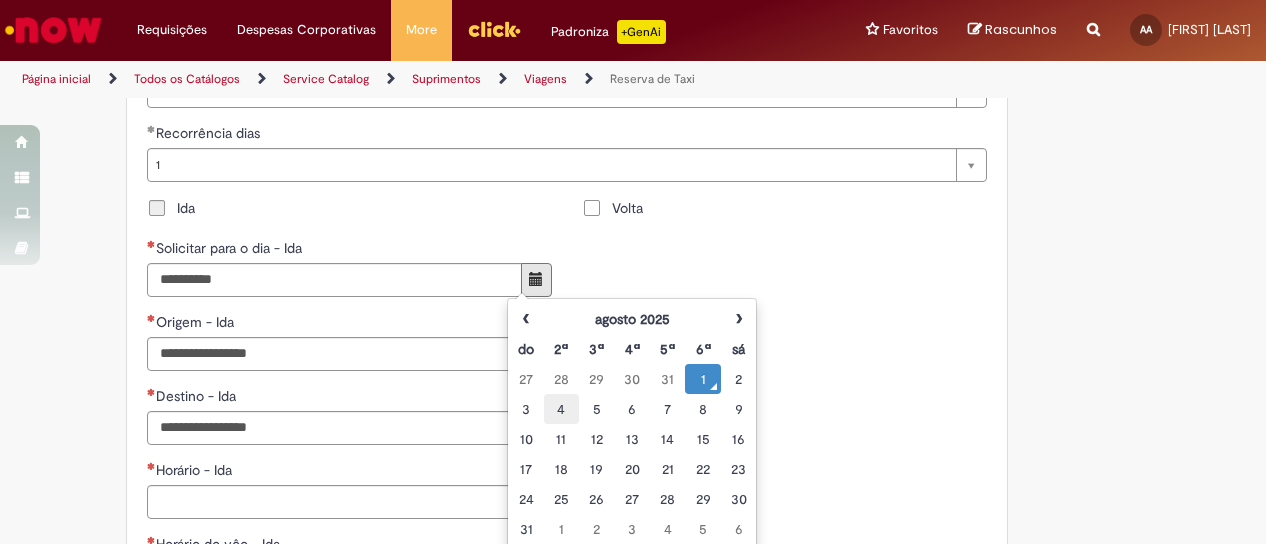 click on "4" at bounding box center (561, 409) 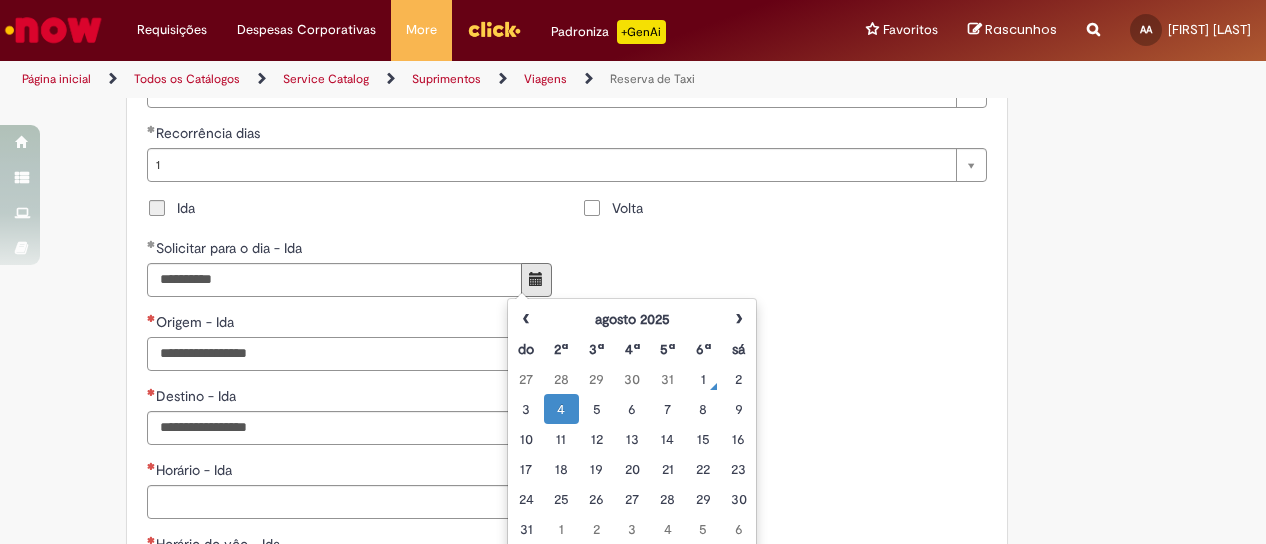 click on "Origem - Ida" at bounding box center (349, 354) 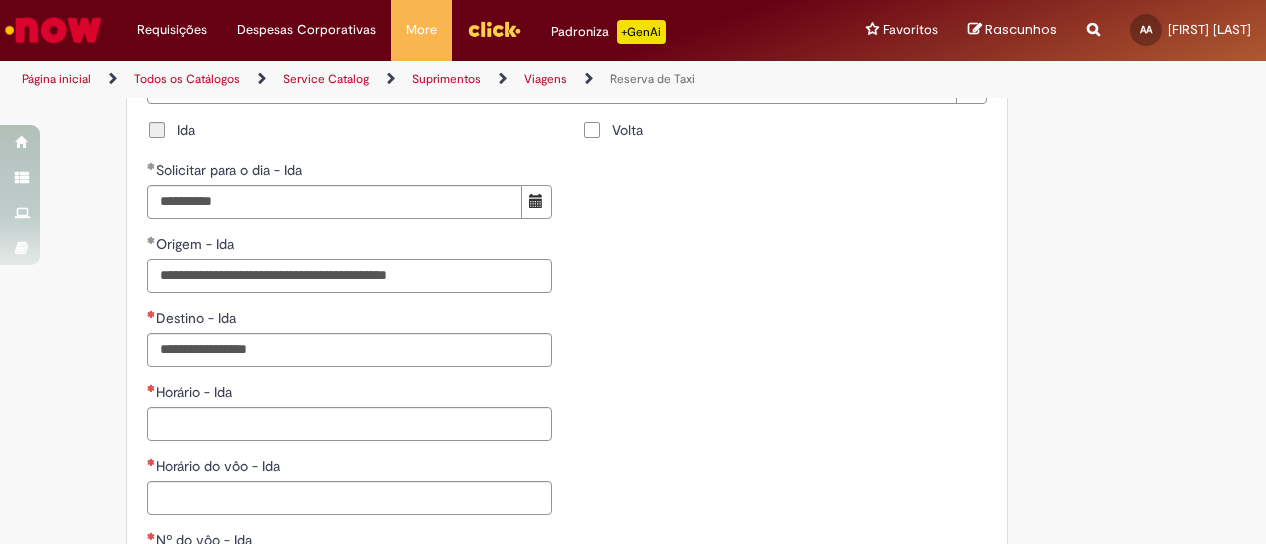 scroll, scrollTop: 1600, scrollLeft: 0, axis: vertical 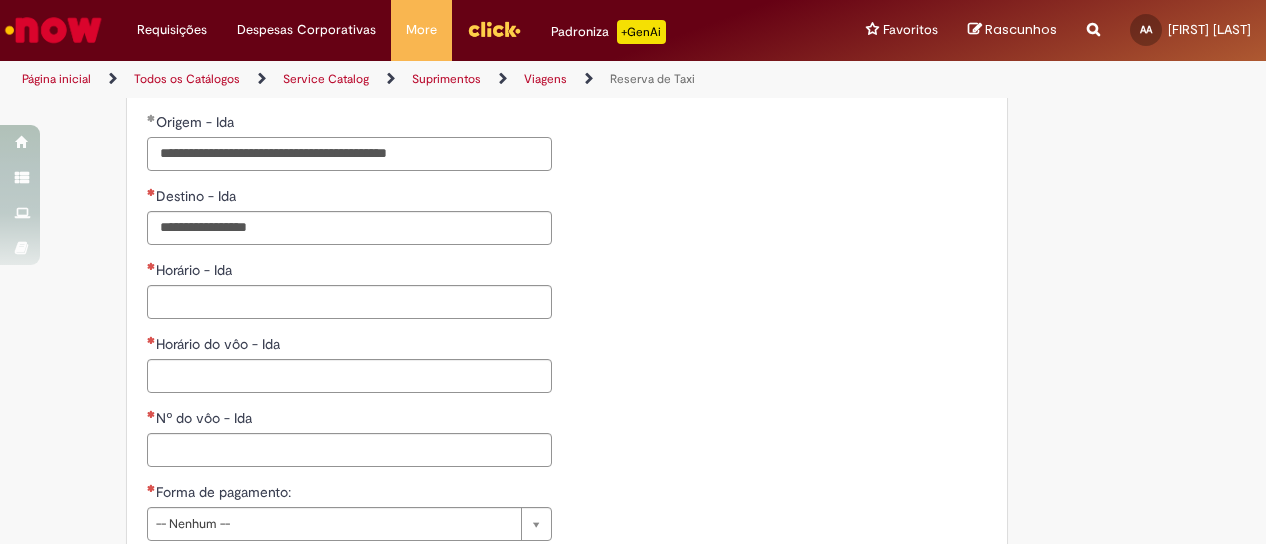type on "**********" 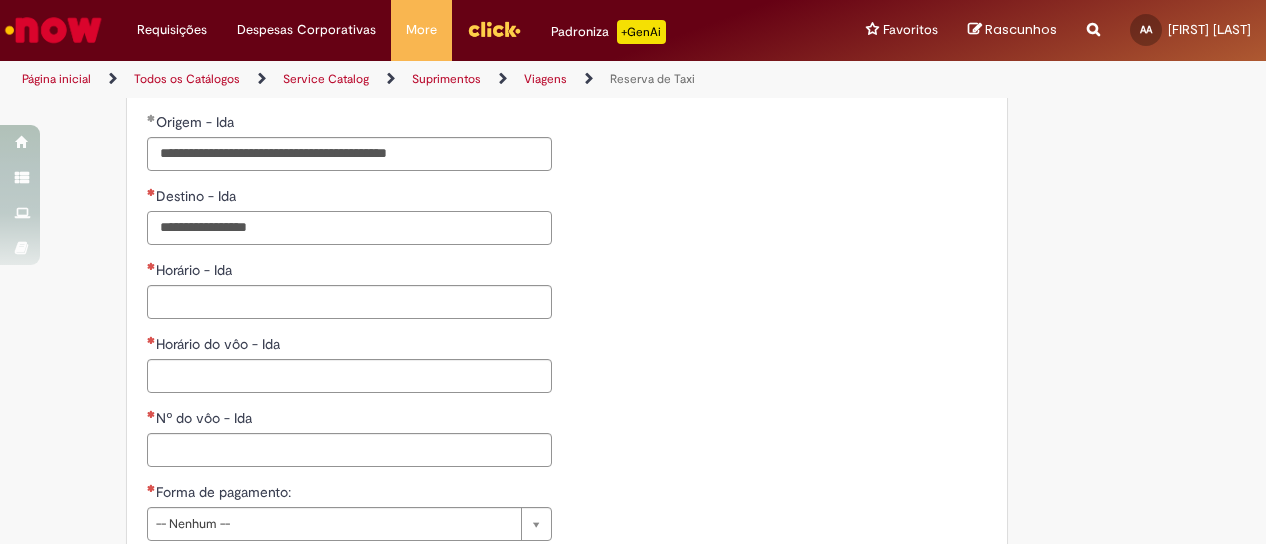 click on "Destino - Ida" at bounding box center [349, 228] 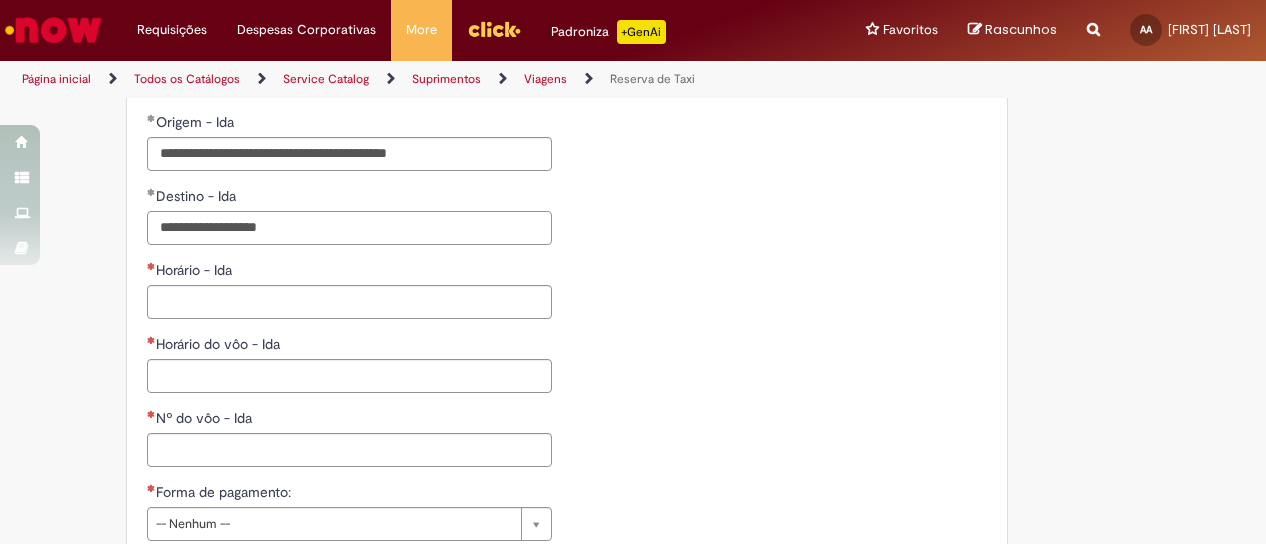 type on "**********" 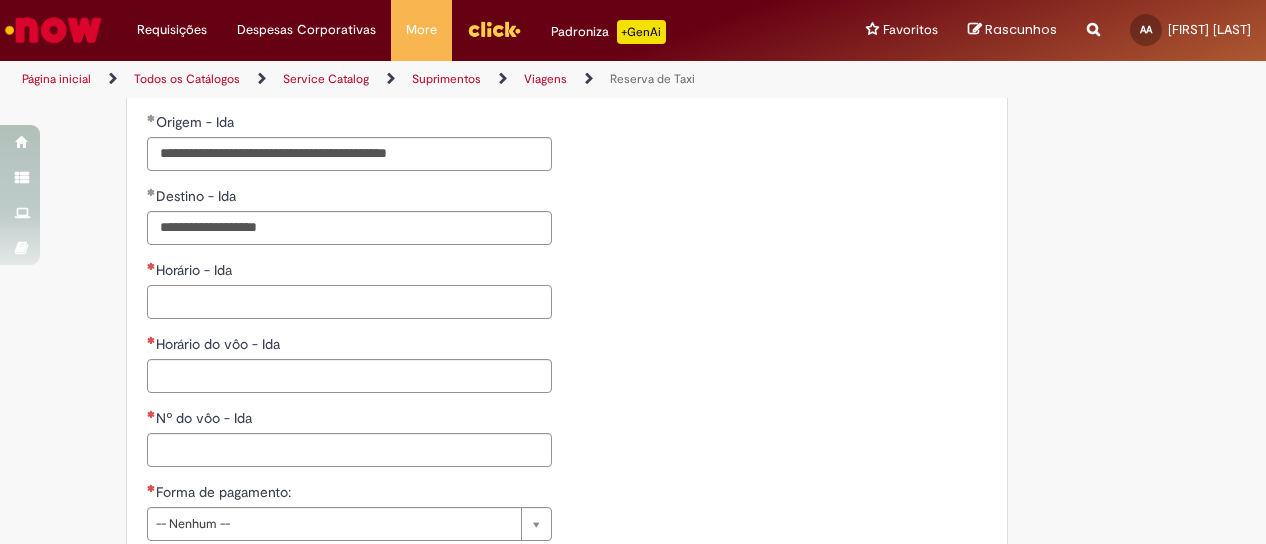 click on "Horário - Ida" at bounding box center (349, 302) 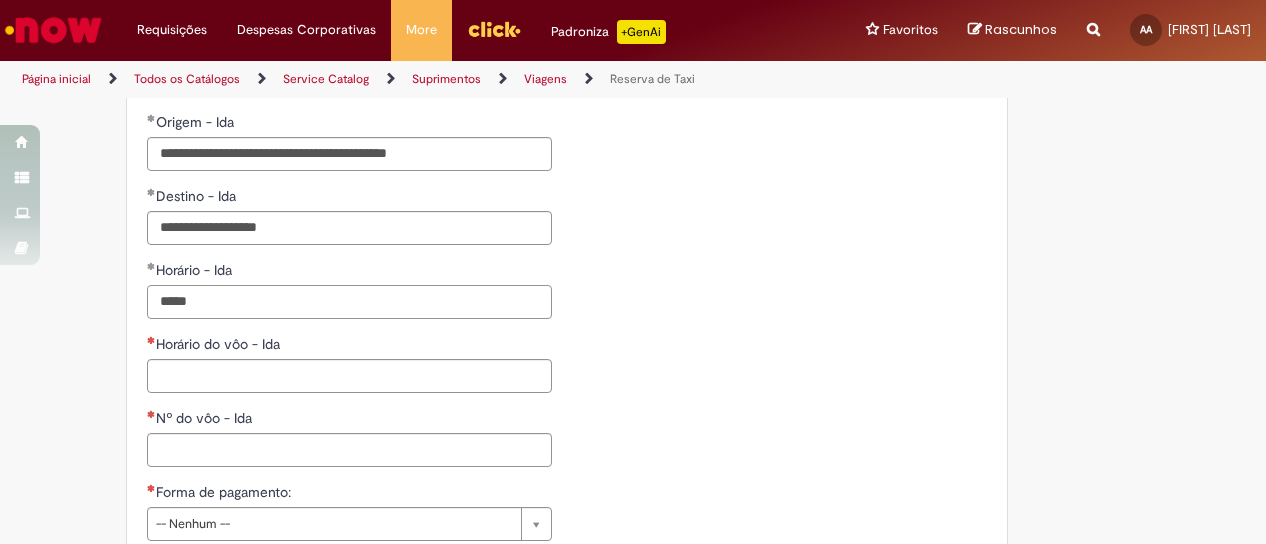 type on "*****" 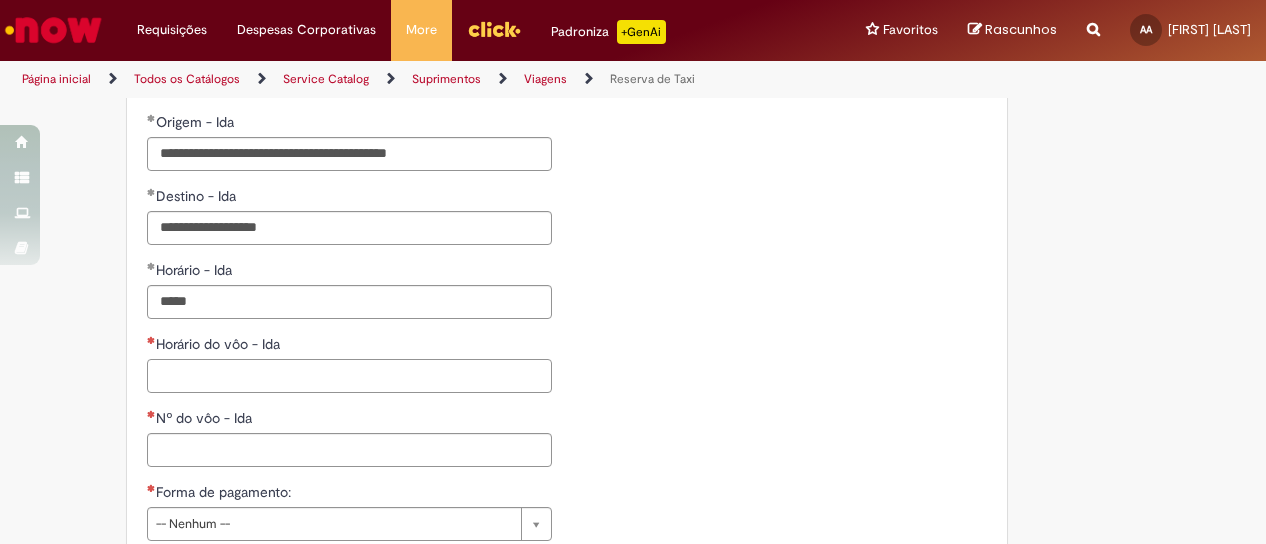 click on "Horário do vôo - Ida" at bounding box center [349, 376] 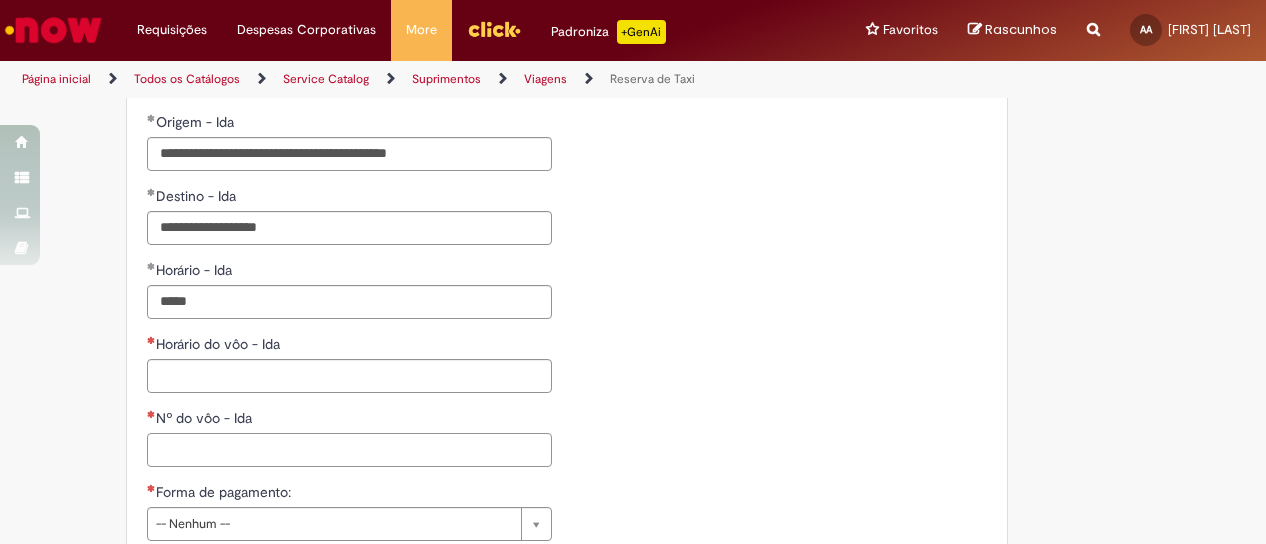 click on "Nº do vôo - Ida" at bounding box center [349, 450] 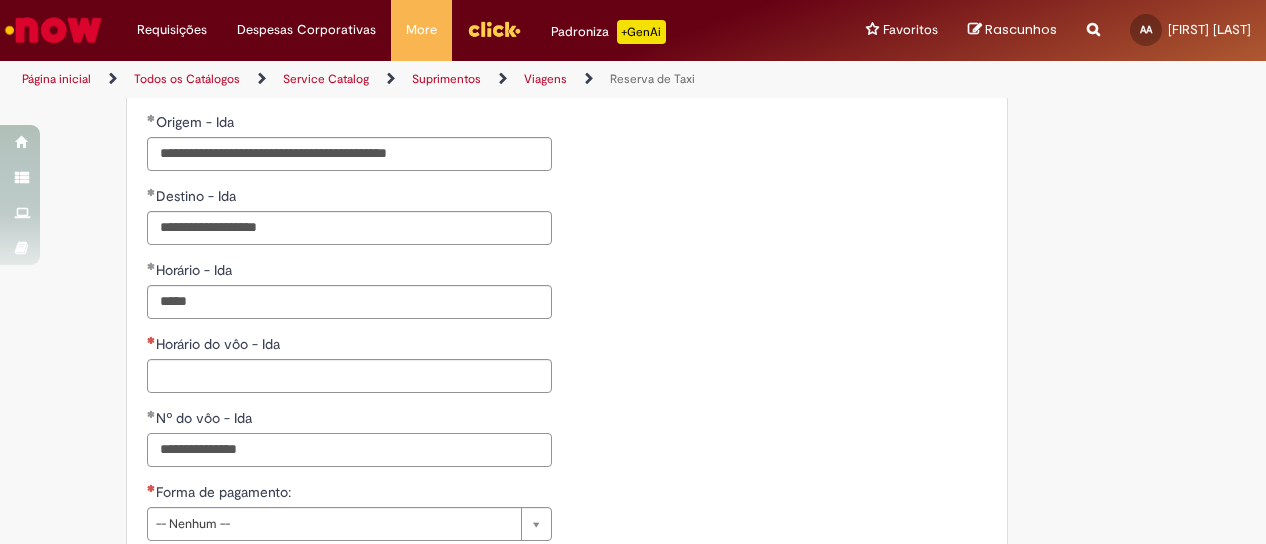 type on "**********" 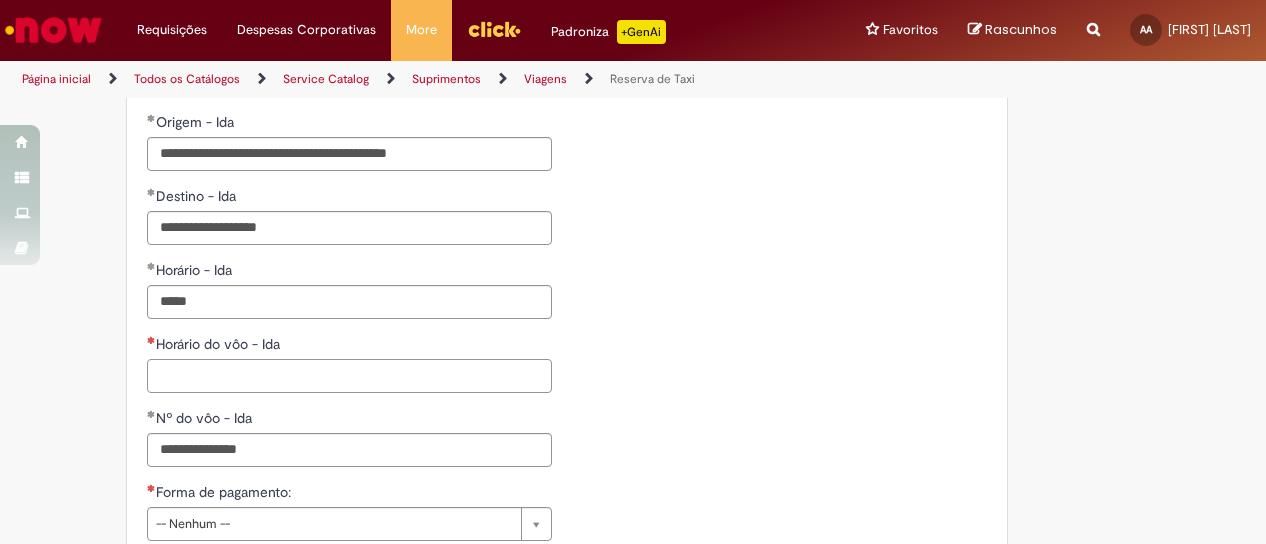 click on "Horário do vôo - Ida" at bounding box center (349, 376) 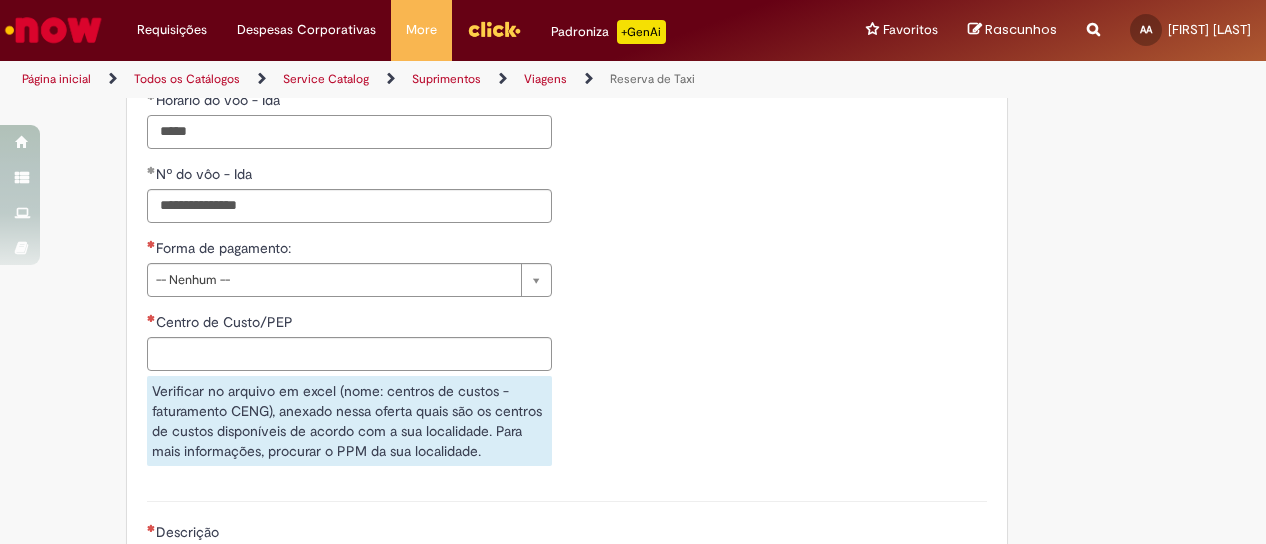 scroll, scrollTop: 1800, scrollLeft: 0, axis: vertical 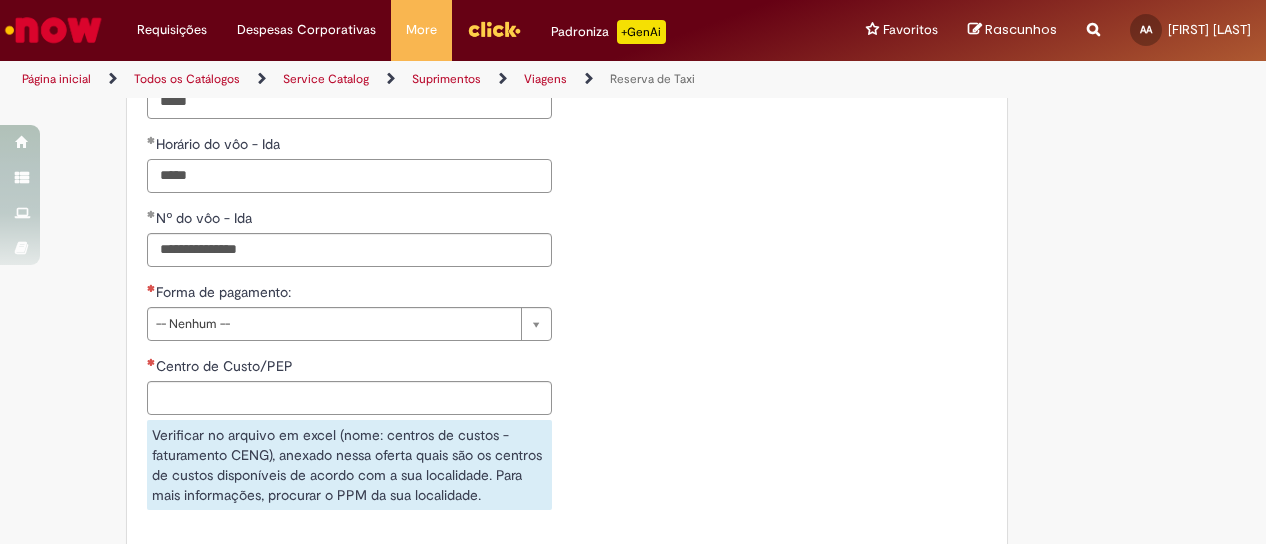 type on "*****" 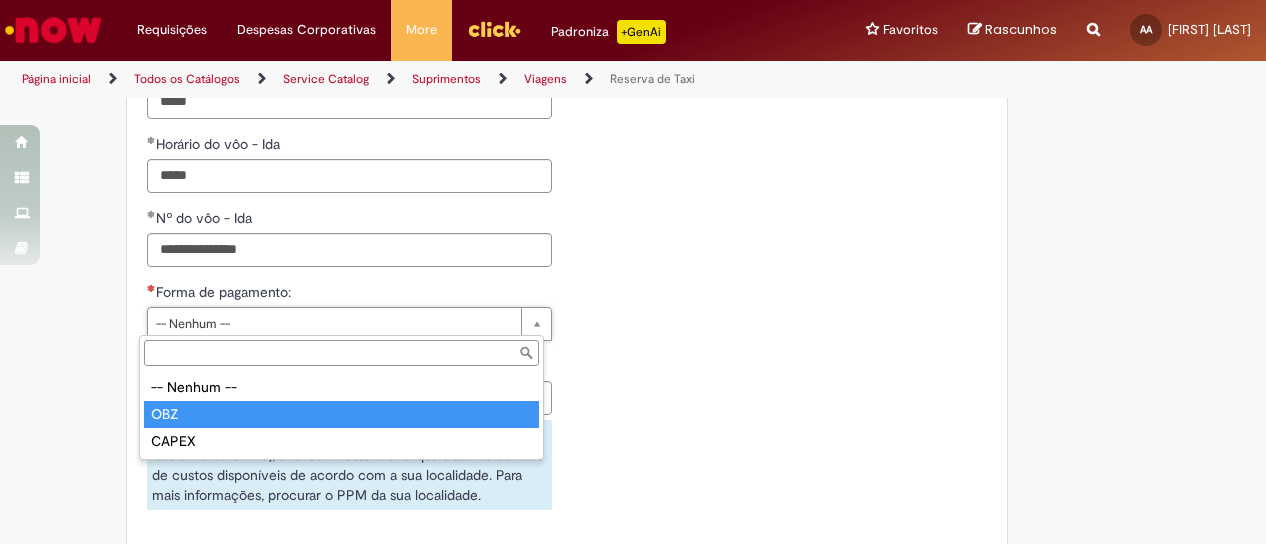 type on "***" 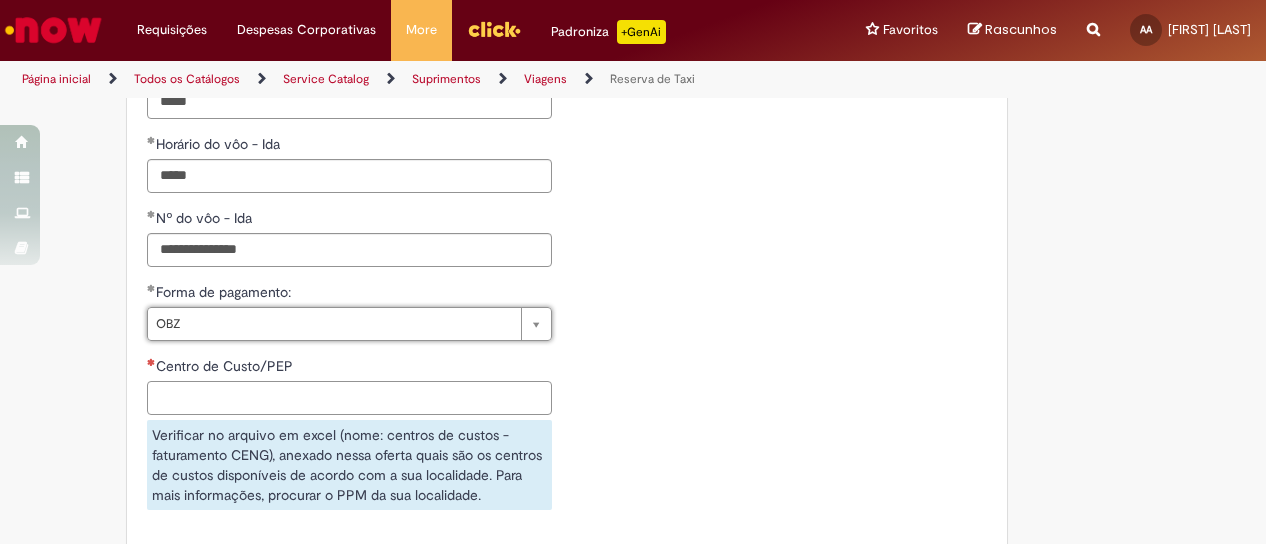 click on "Centro de Custo/PEP" at bounding box center (349, 398) 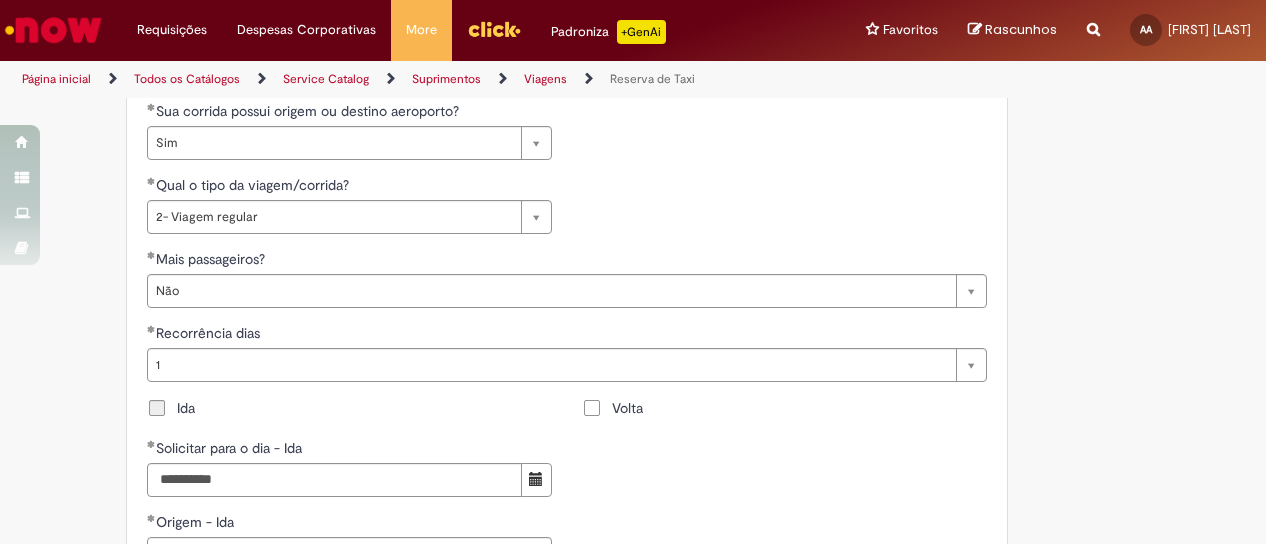 scroll, scrollTop: 1400, scrollLeft: 0, axis: vertical 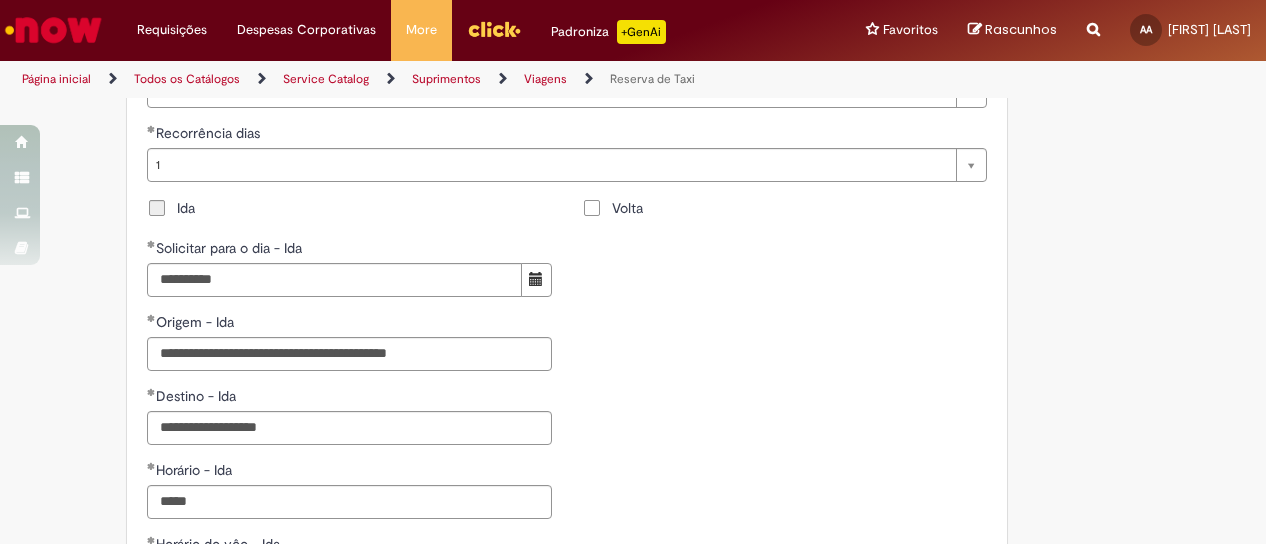 type on "**********" 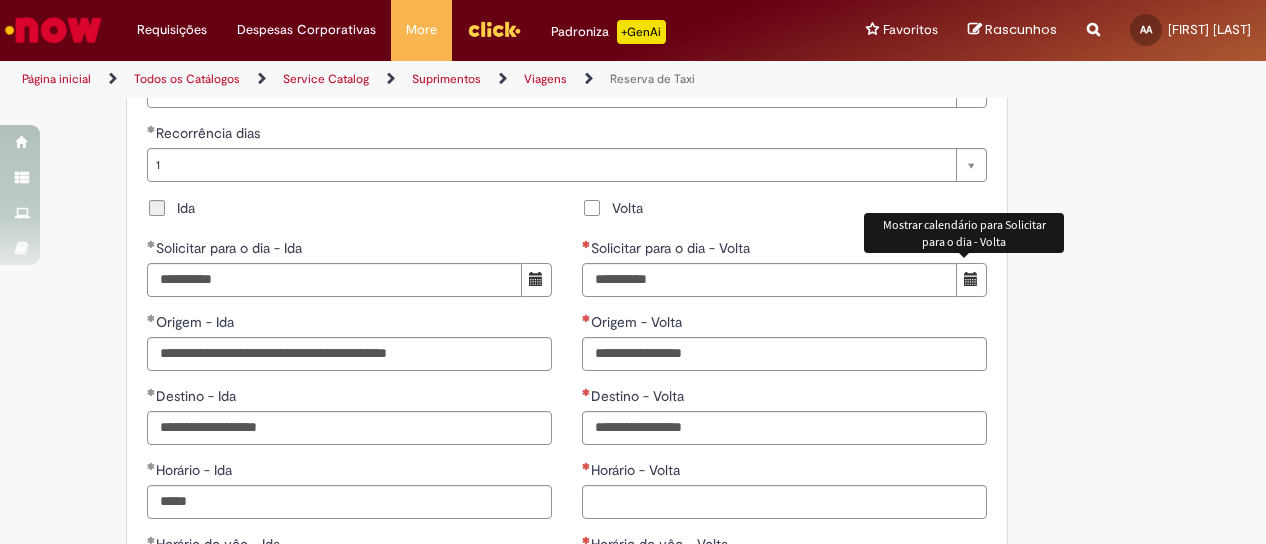 click at bounding box center (971, 279) 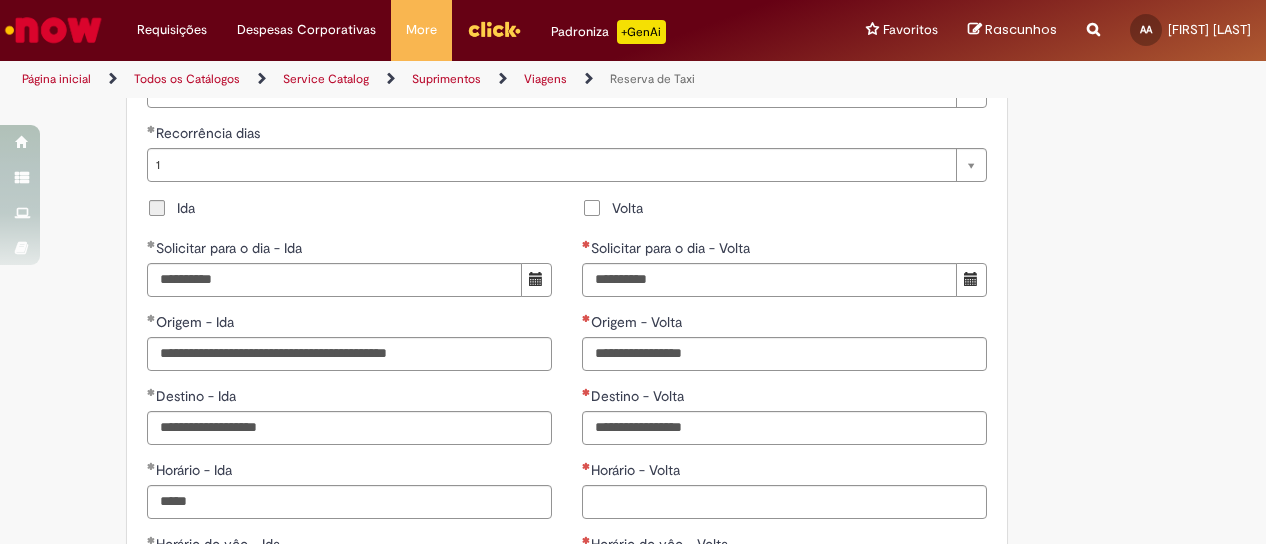 click on "Volta" at bounding box center [627, 208] 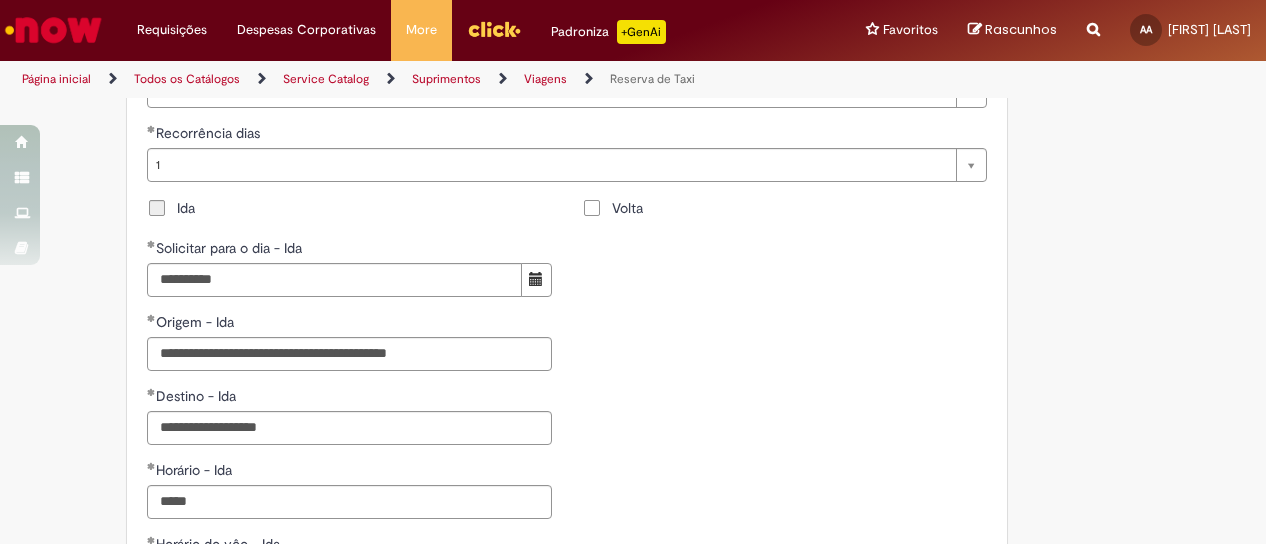 click on "Volta" at bounding box center [627, 208] 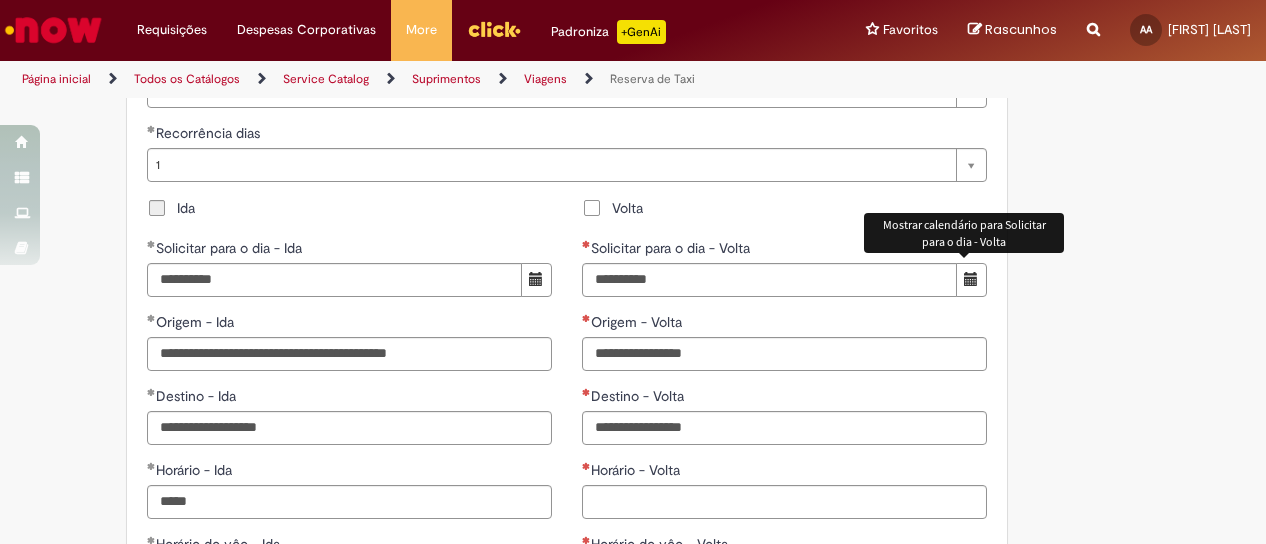 click at bounding box center (971, 279) 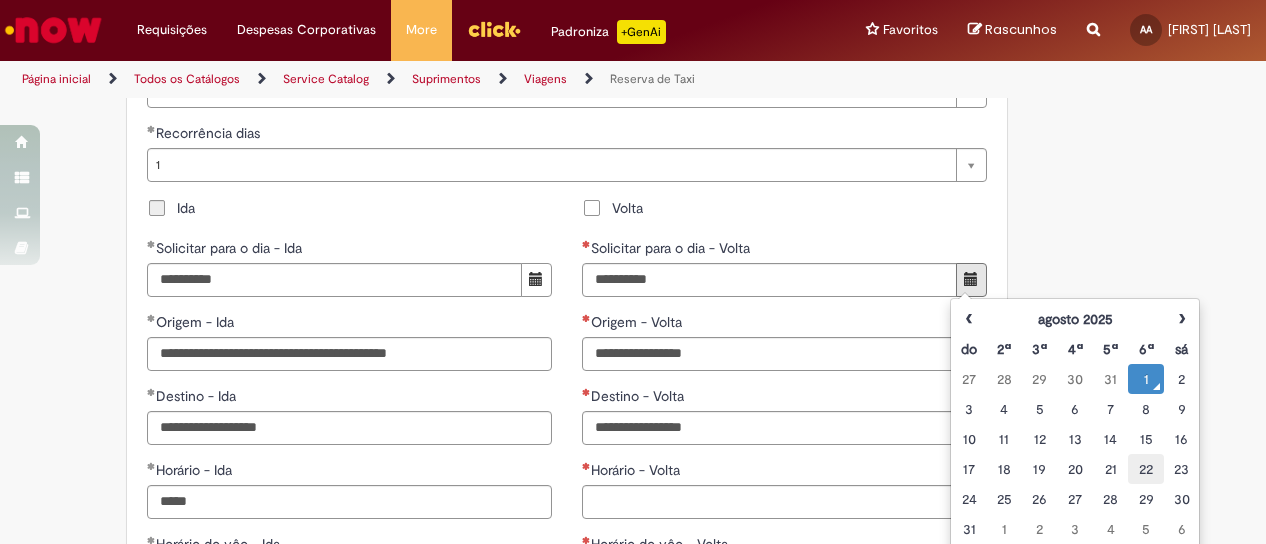 click on "22" at bounding box center (1145, 469) 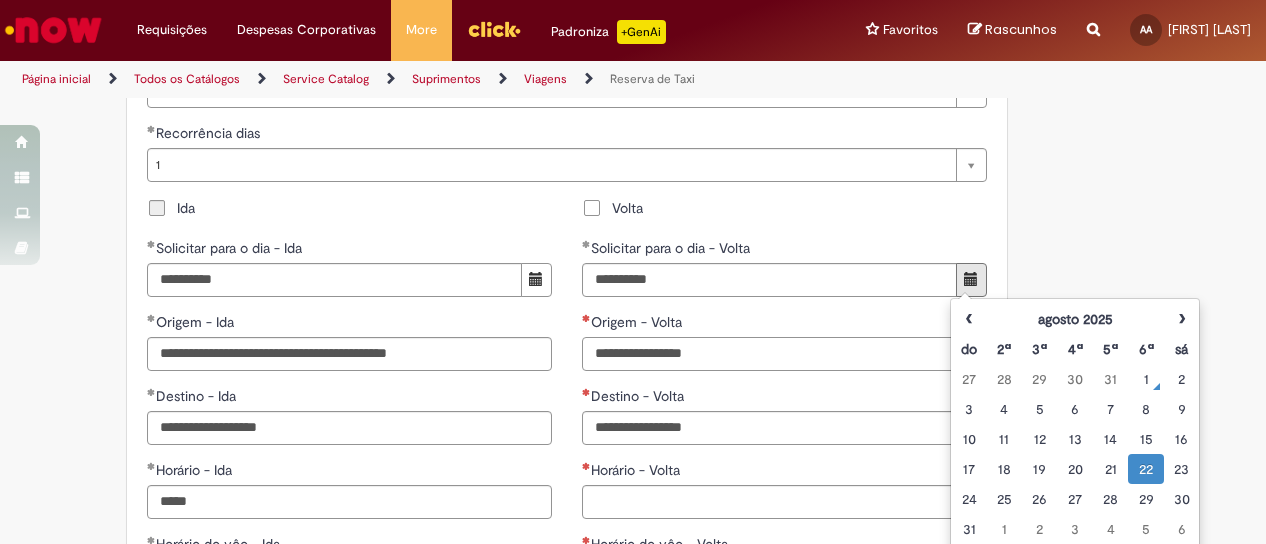 click on "Origem - Volta" at bounding box center (784, 354) 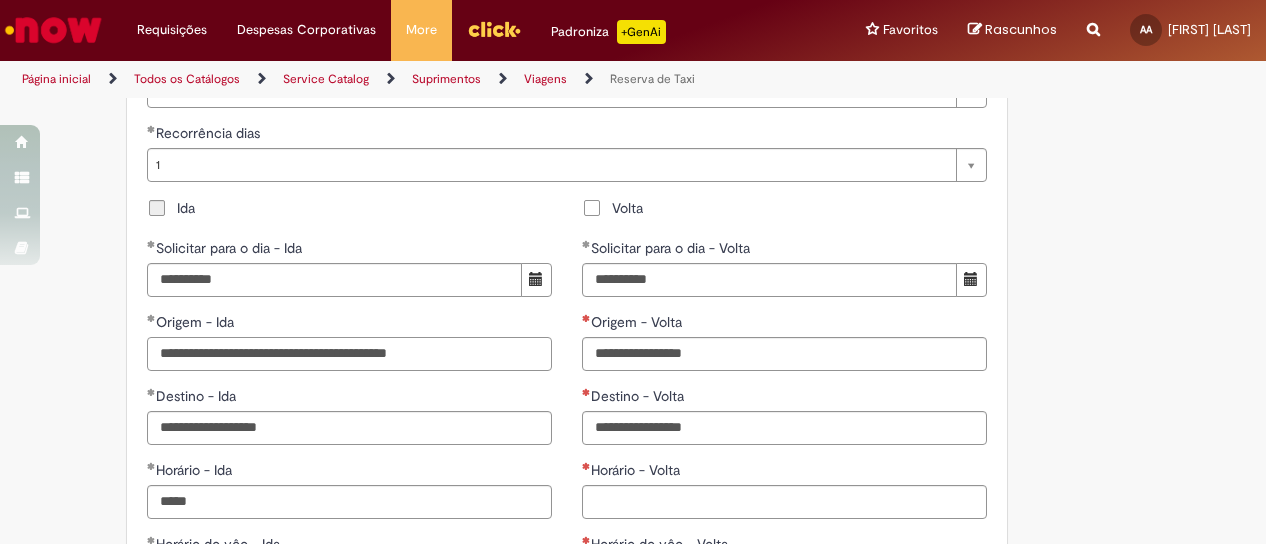 drag, startPoint x: 470, startPoint y: 353, endPoint x: 106, endPoint y: 332, distance: 364.60526 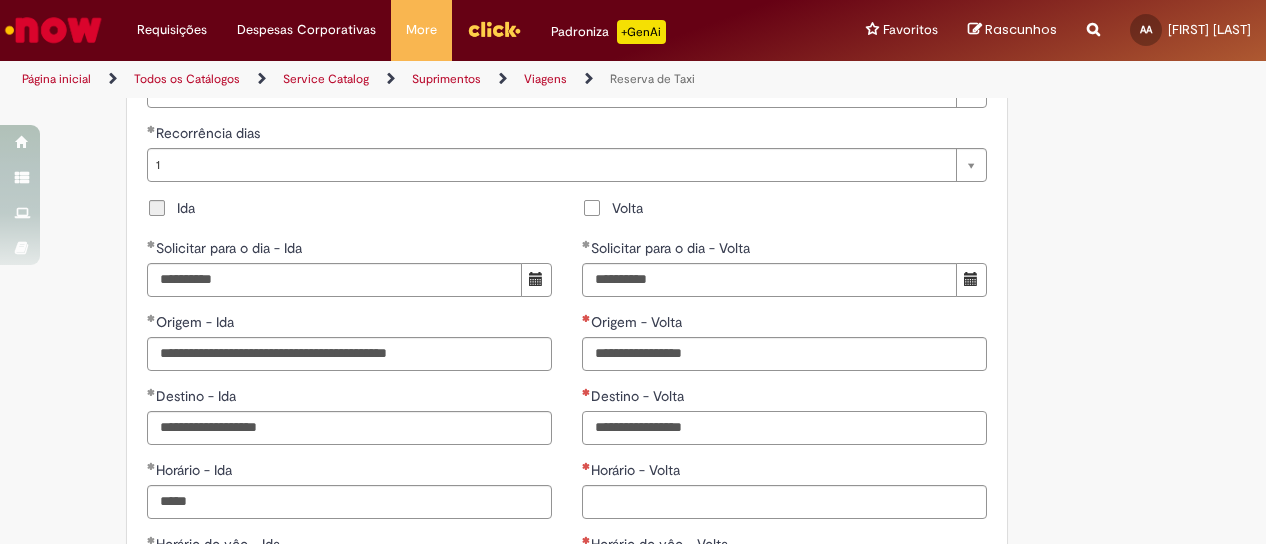 click on "Destino - Volta" at bounding box center (784, 428) 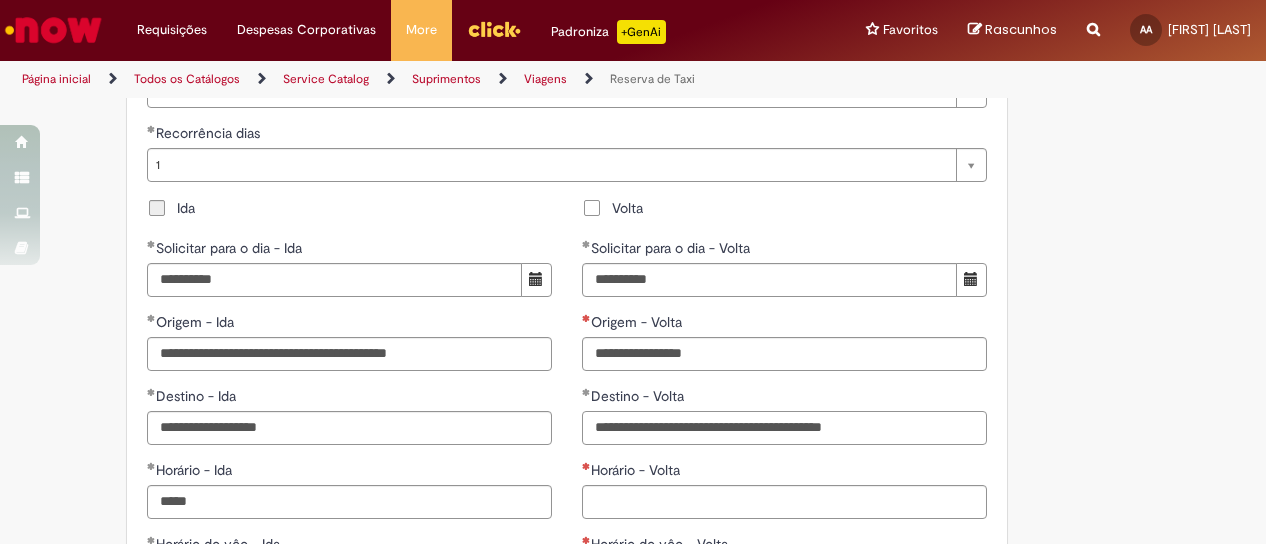 type on "**********" 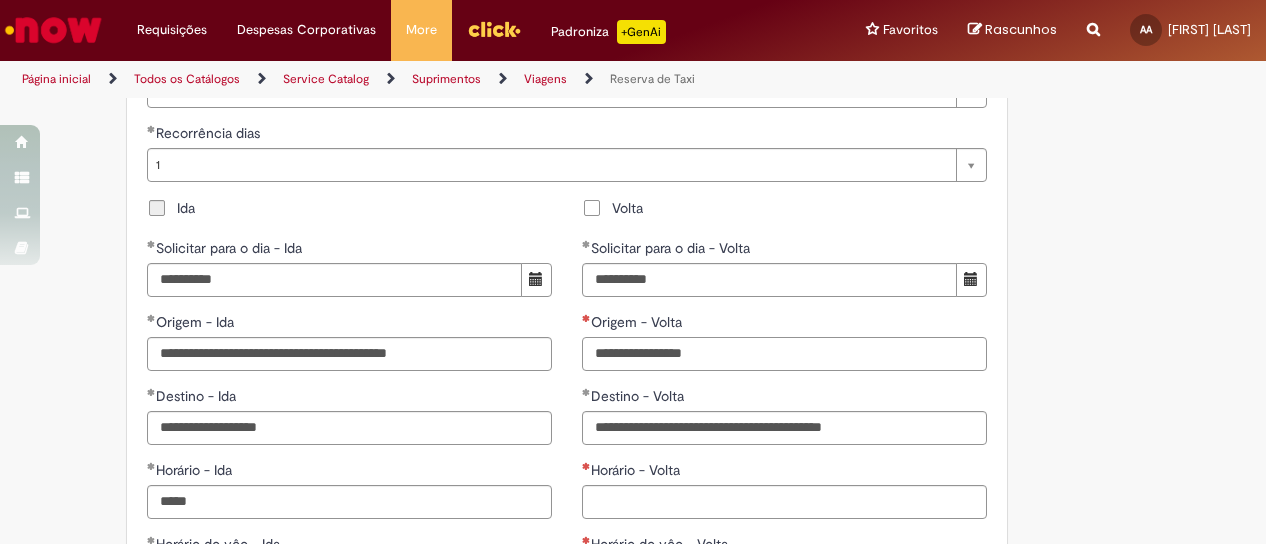 click on "Origem - Volta" at bounding box center [784, 354] 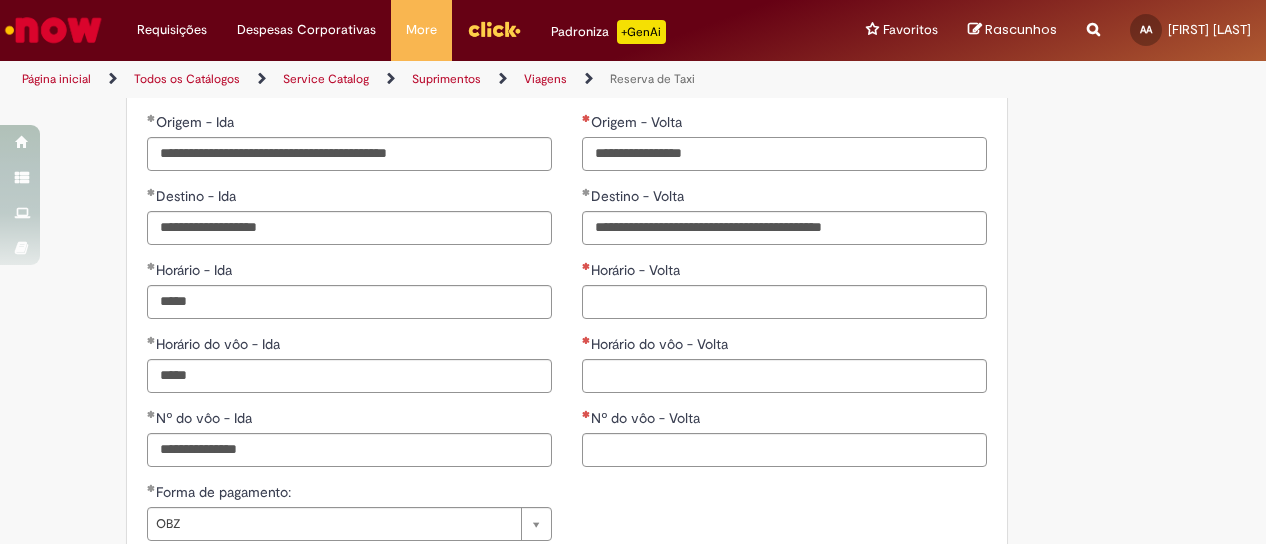 scroll, scrollTop: 1700, scrollLeft: 0, axis: vertical 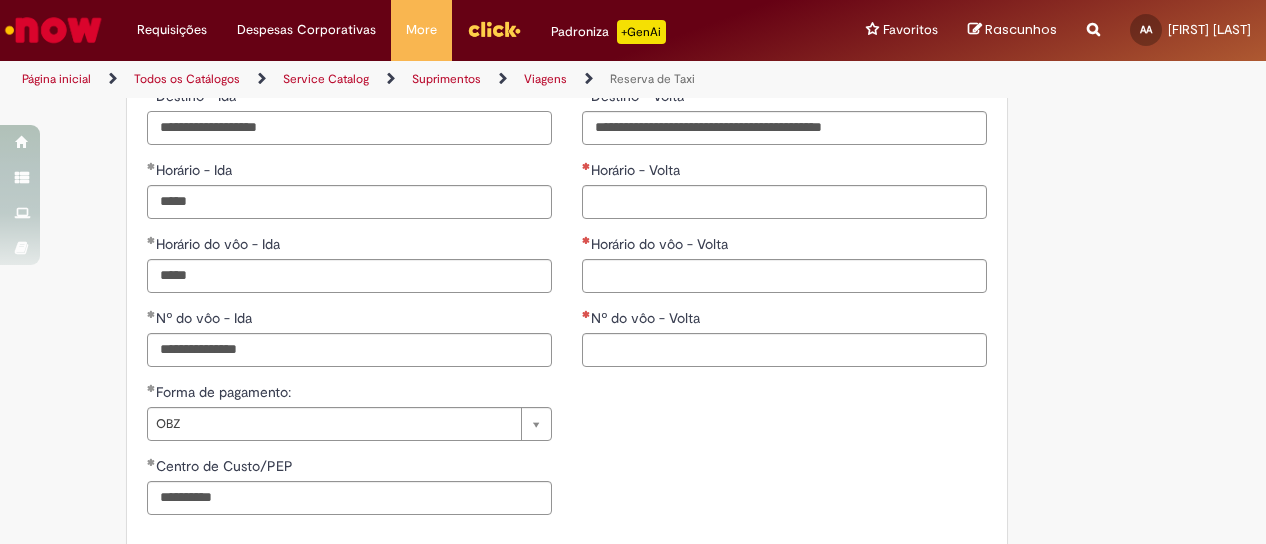 drag, startPoint x: 150, startPoint y: 117, endPoint x: 311, endPoint y: 119, distance: 161.01242 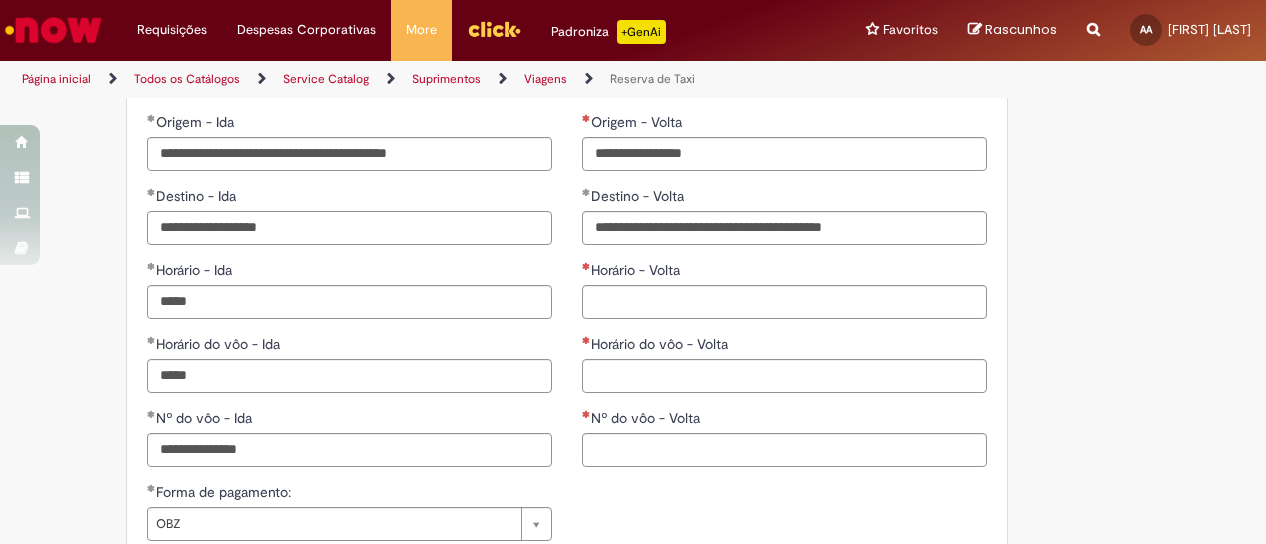 scroll, scrollTop: 1500, scrollLeft: 0, axis: vertical 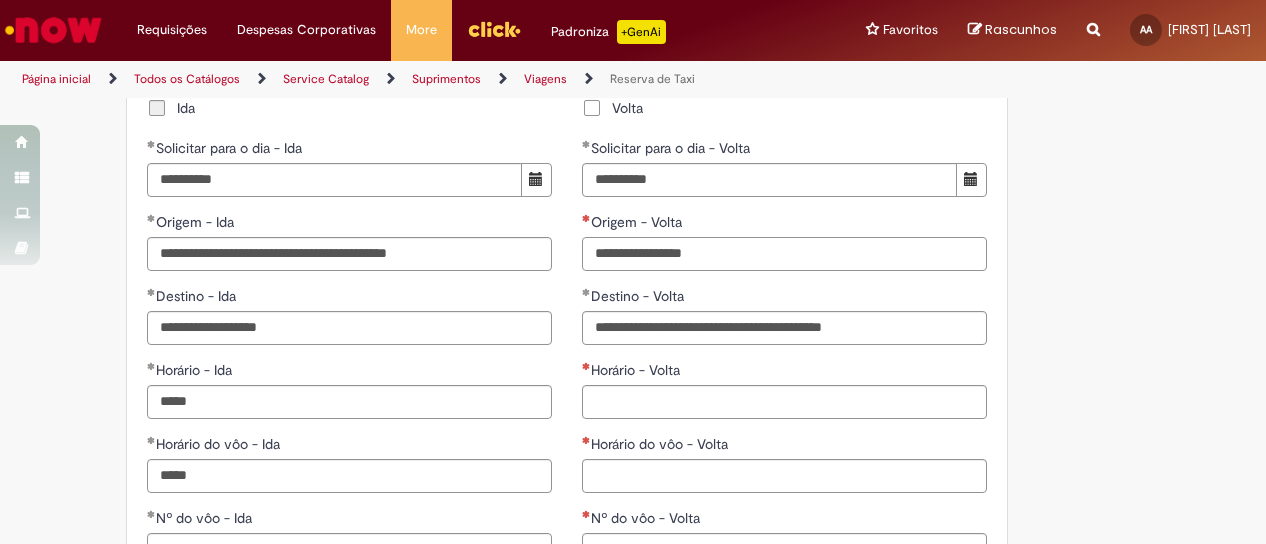 click on "Origem - Volta" at bounding box center (784, 254) 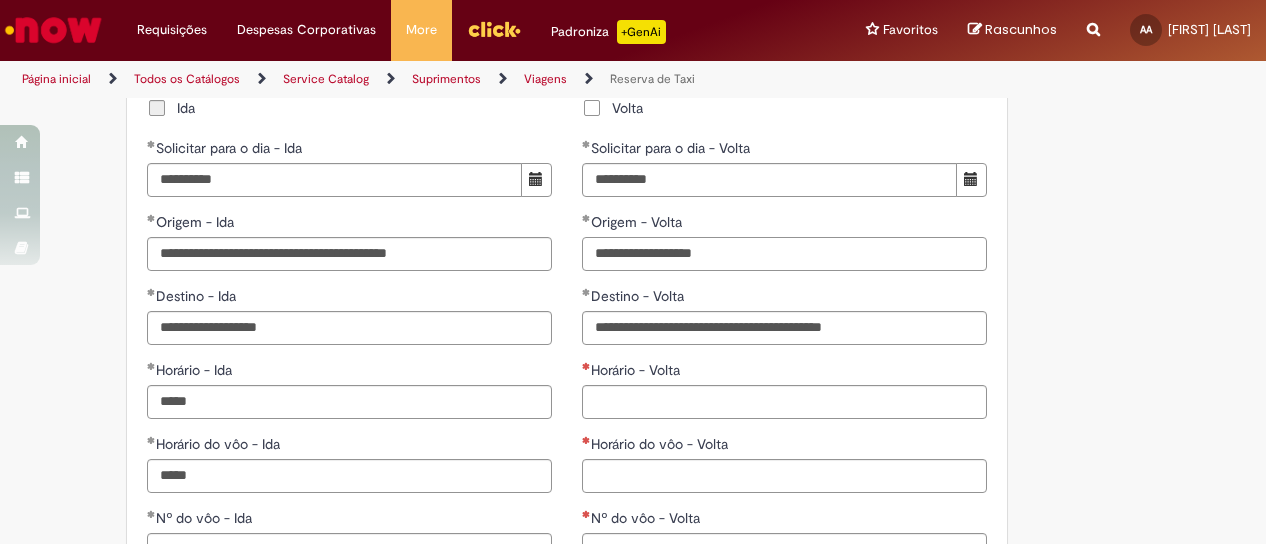 scroll, scrollTop: 1700, scrollLeft: 0, axis: vertical 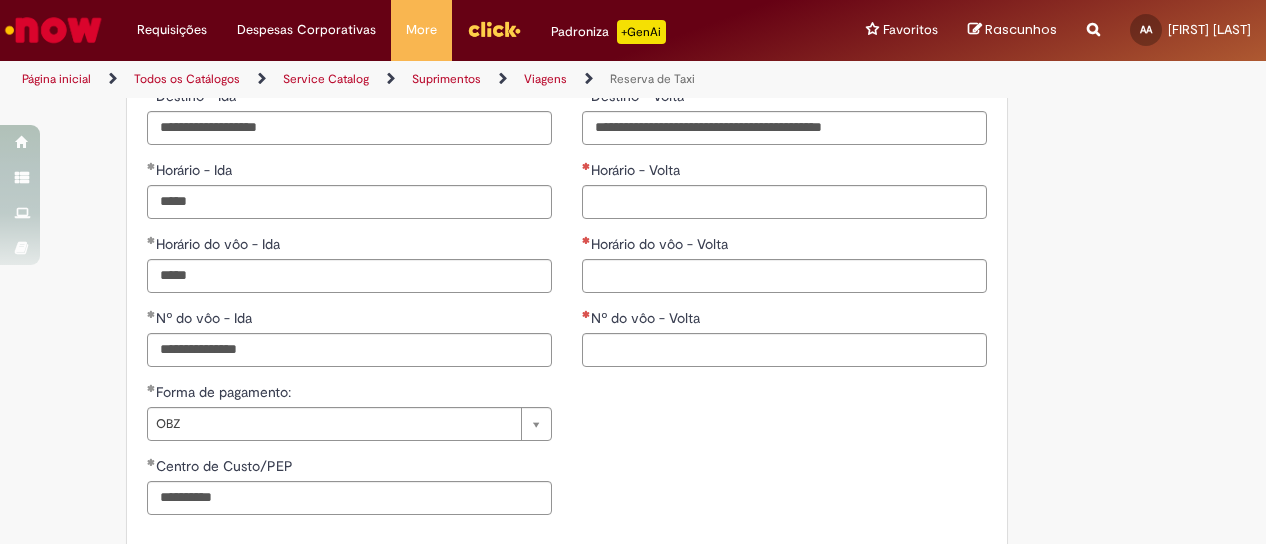 type on "**********" 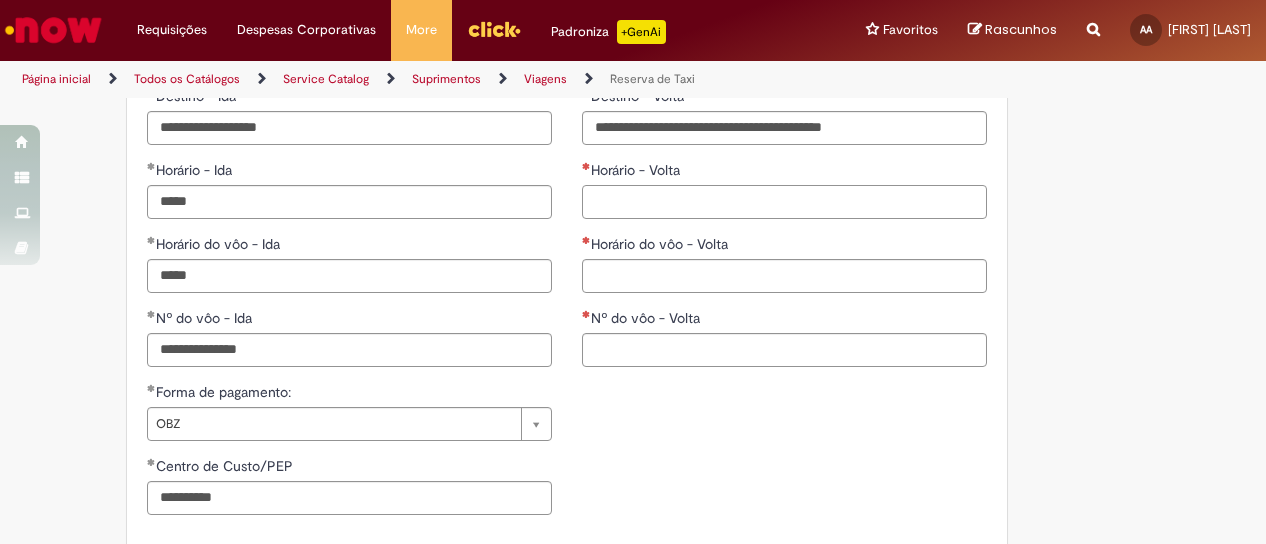 click on "Horário - Volta" at bounding box center (784, 202) 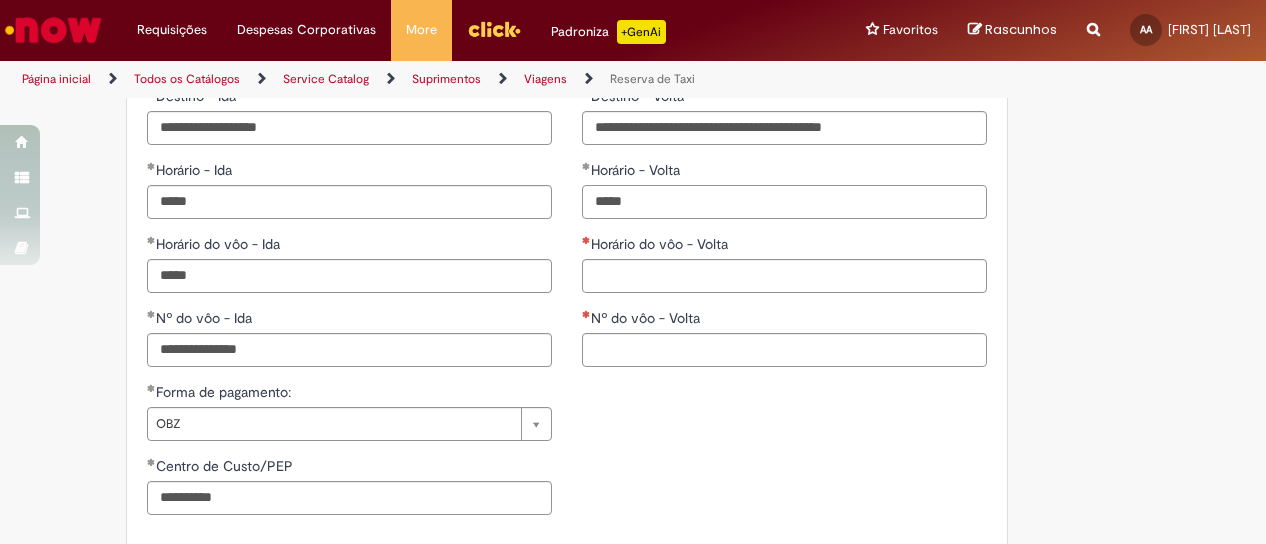 click on "*****" at bounding box center (784, 202) 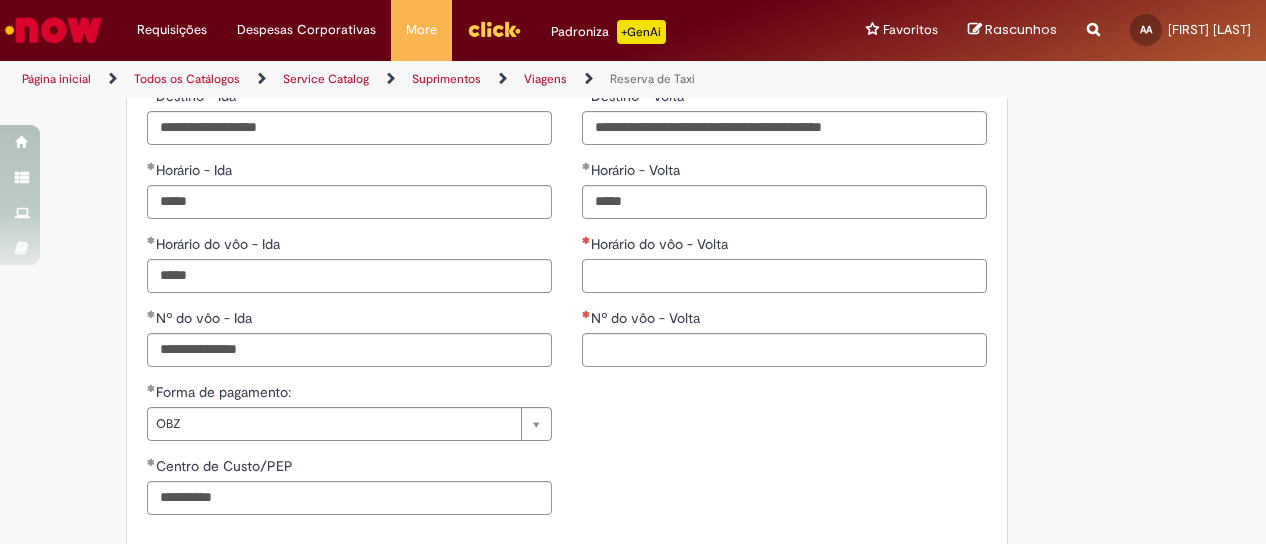 click on "Horário do vôo - Volta" at bounding box center (784, 276) 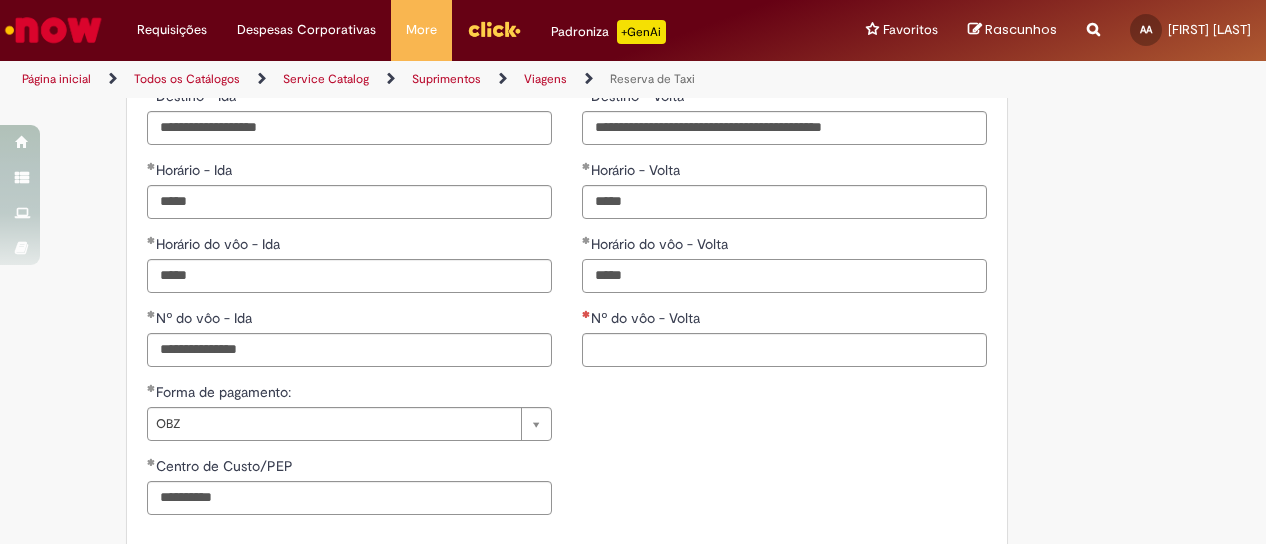 type on "*****" 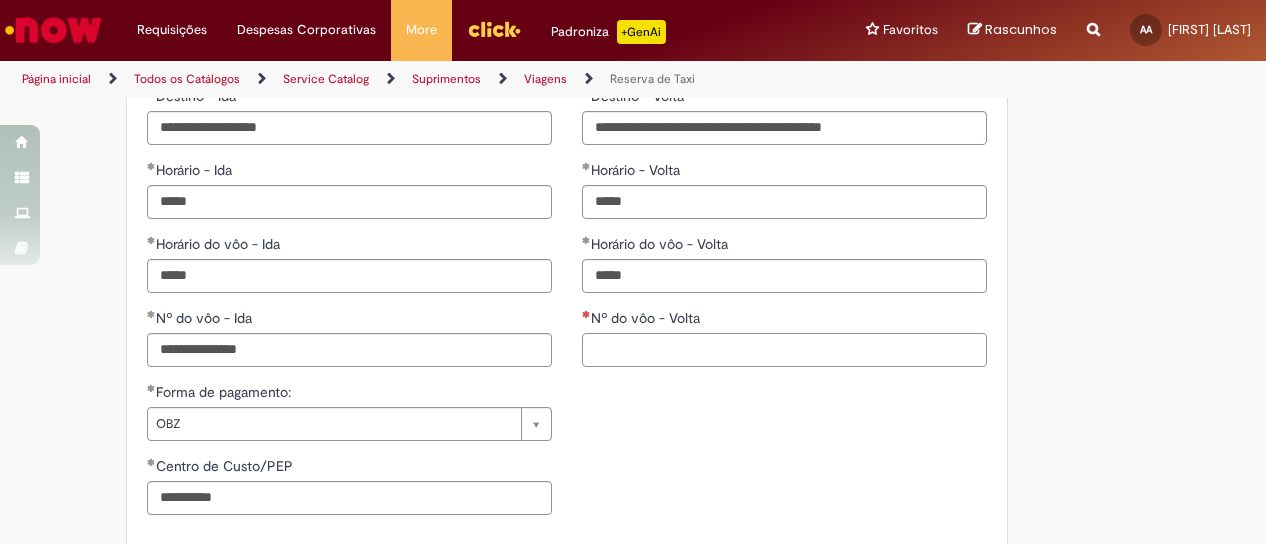 click on "Nº do vôo - Volta" at bounding box center [784, 350] 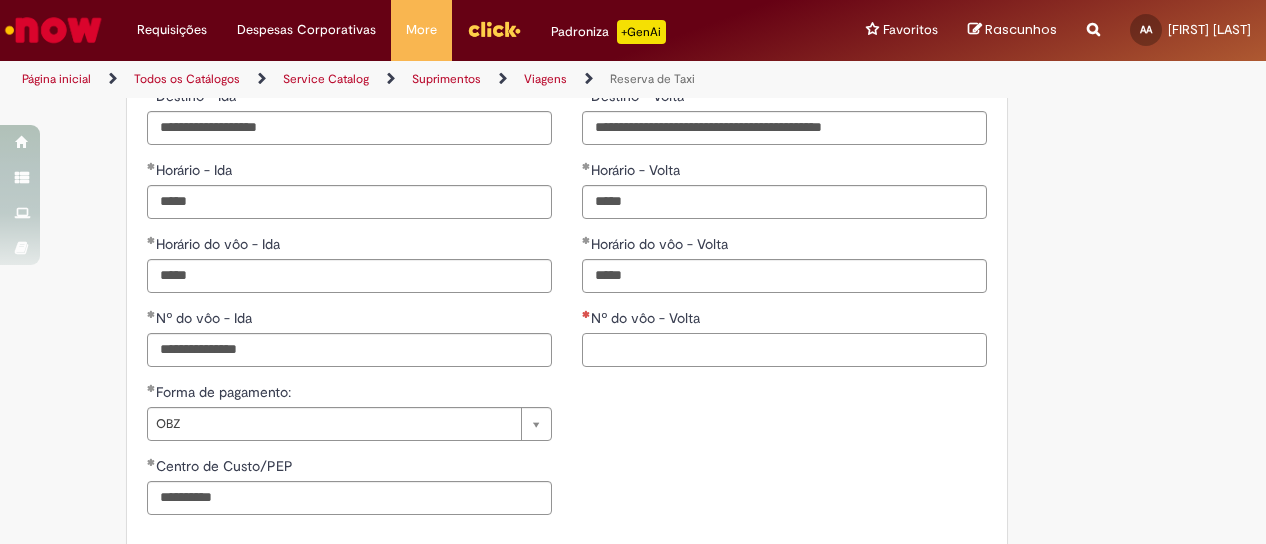 paste on "**********" 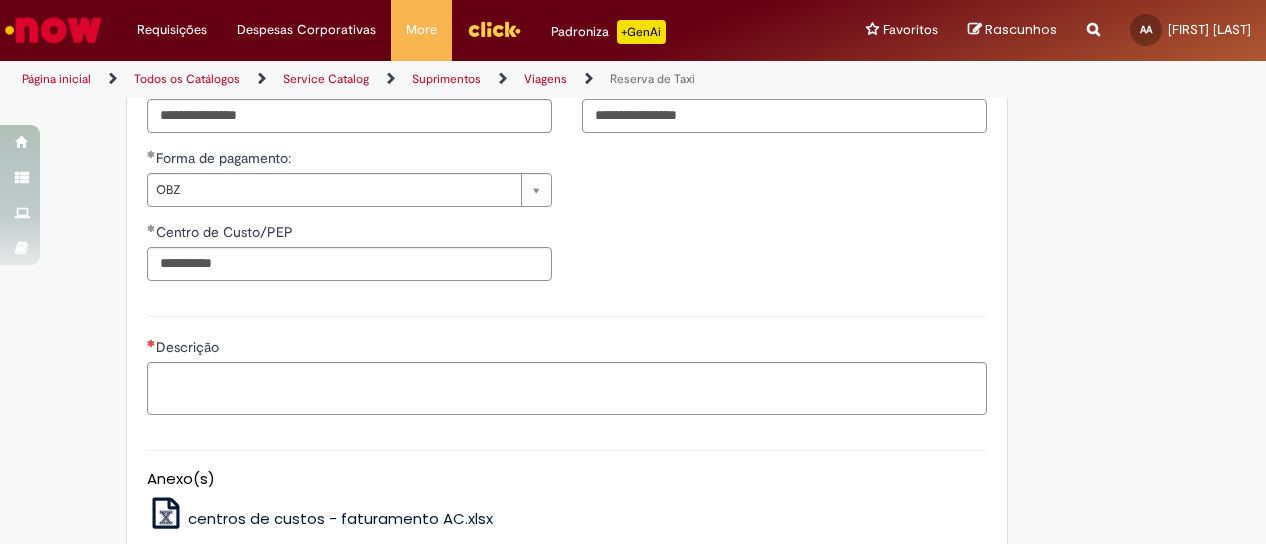scroll, scrollTop: 2134, scrollLeft: 0, axis: vertical 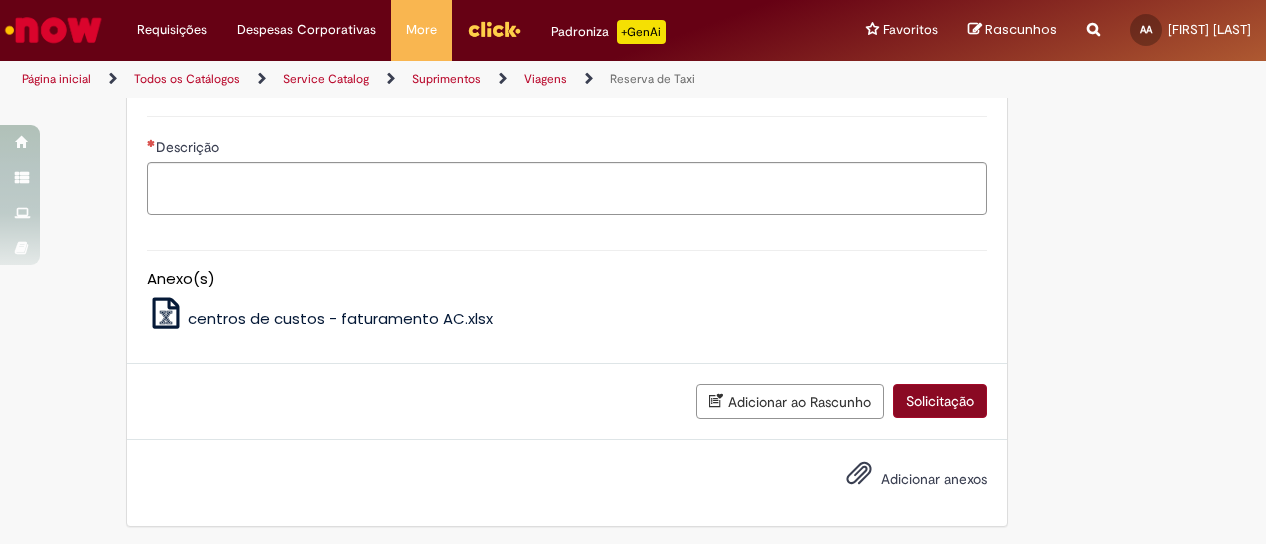 type on "**********" 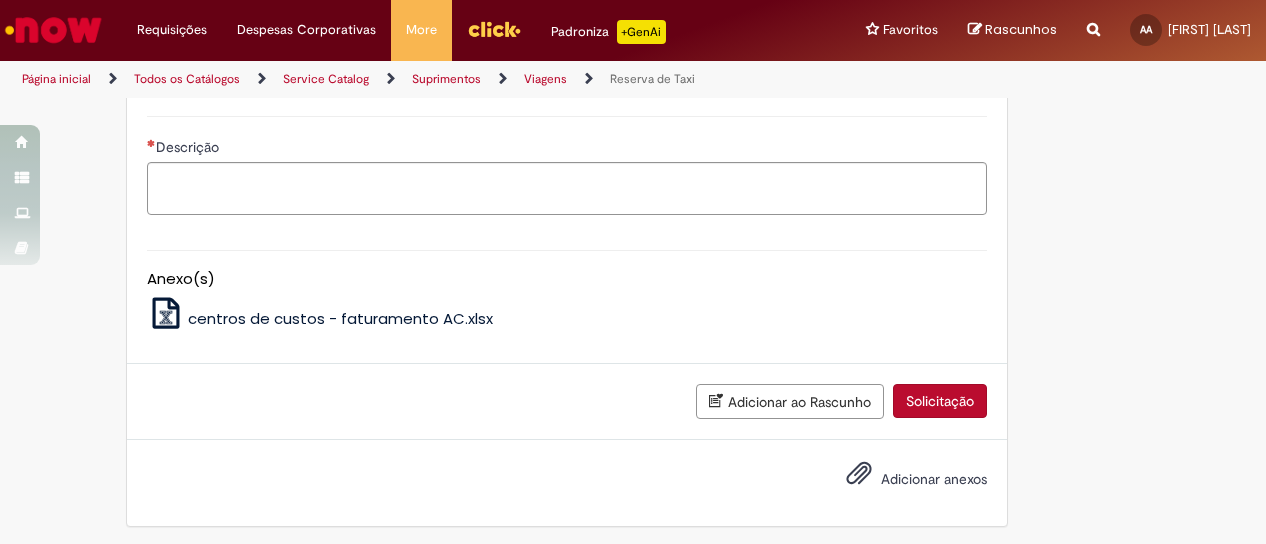 click on "Solicitação" at bounding box center [940, 401] 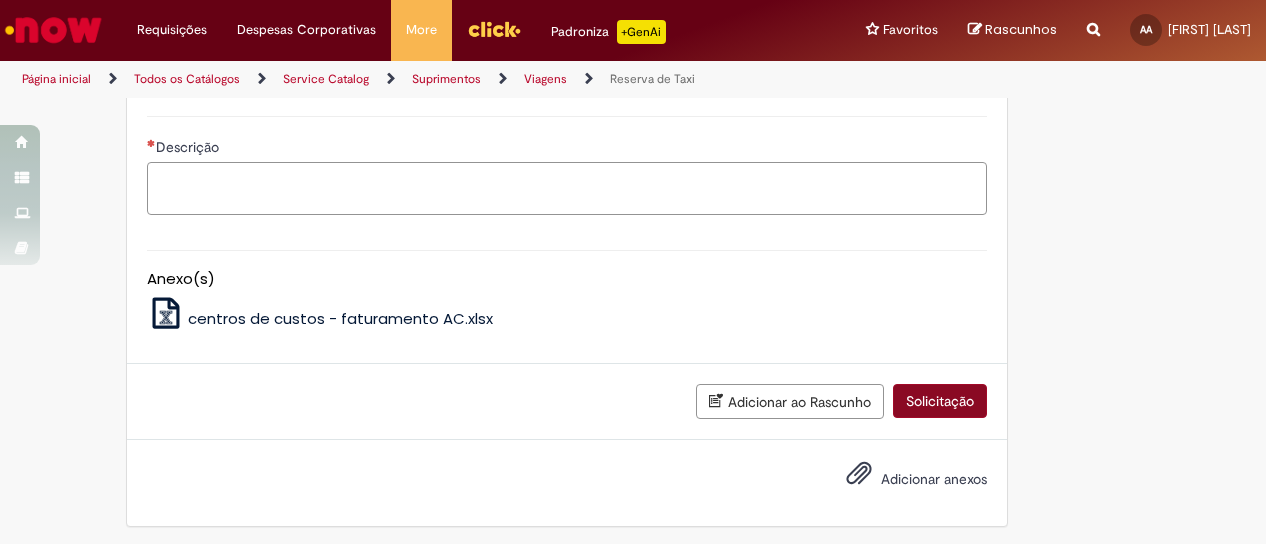 scroll, scrollTop: 2088, scrollLeft: 0, axis: vertical 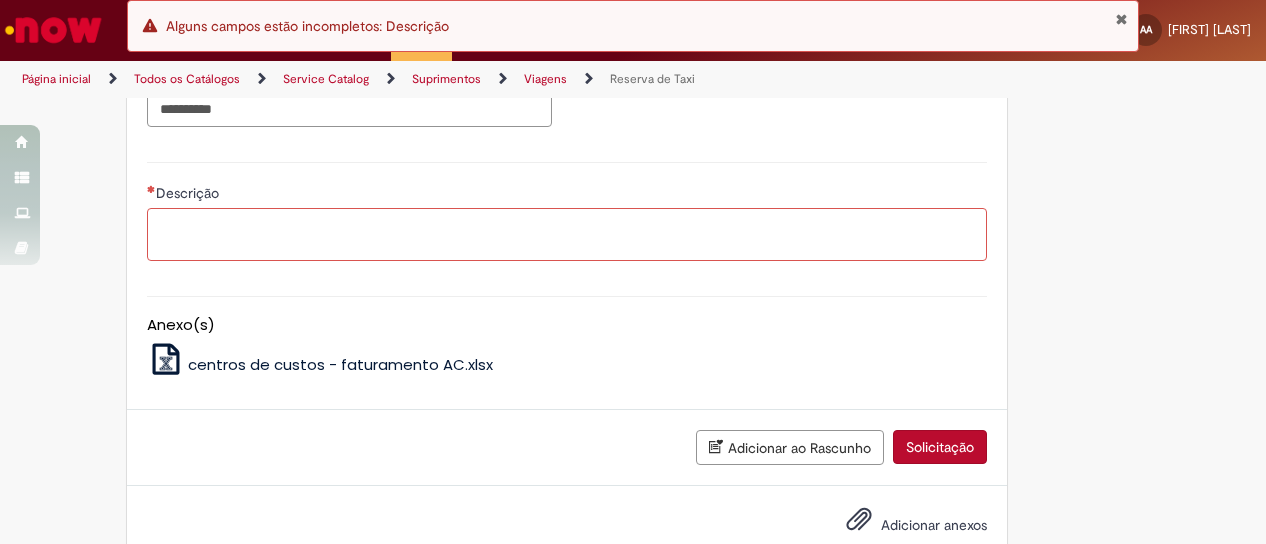 click on "Descrição" at bounding box center (567, 234) 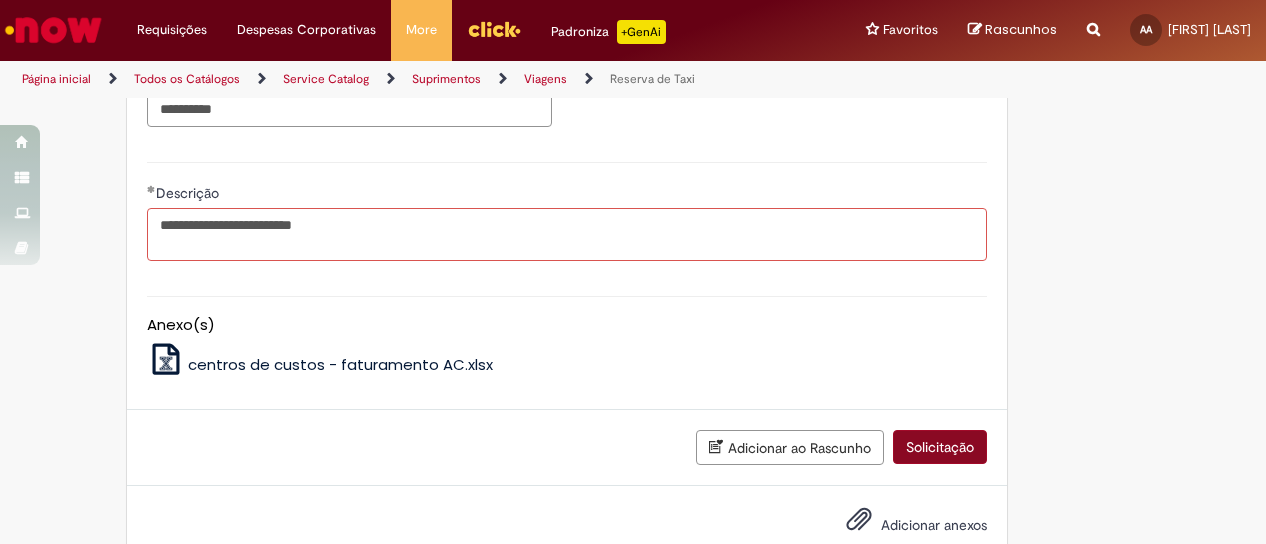 type on "**********" 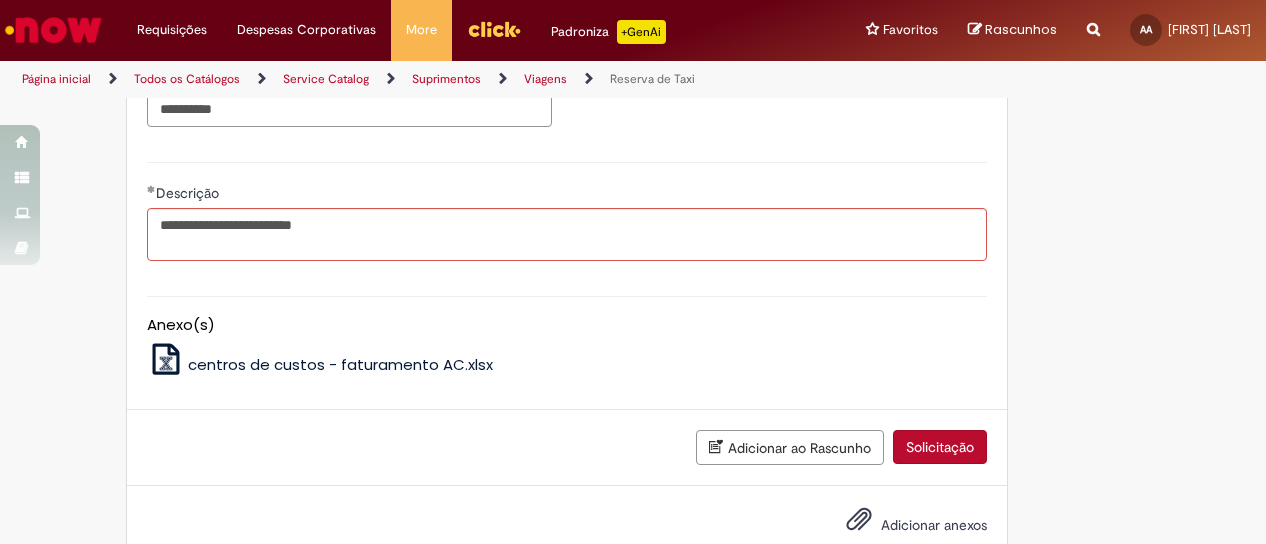 click on "Solicitação" at bounding box center [940, 447] 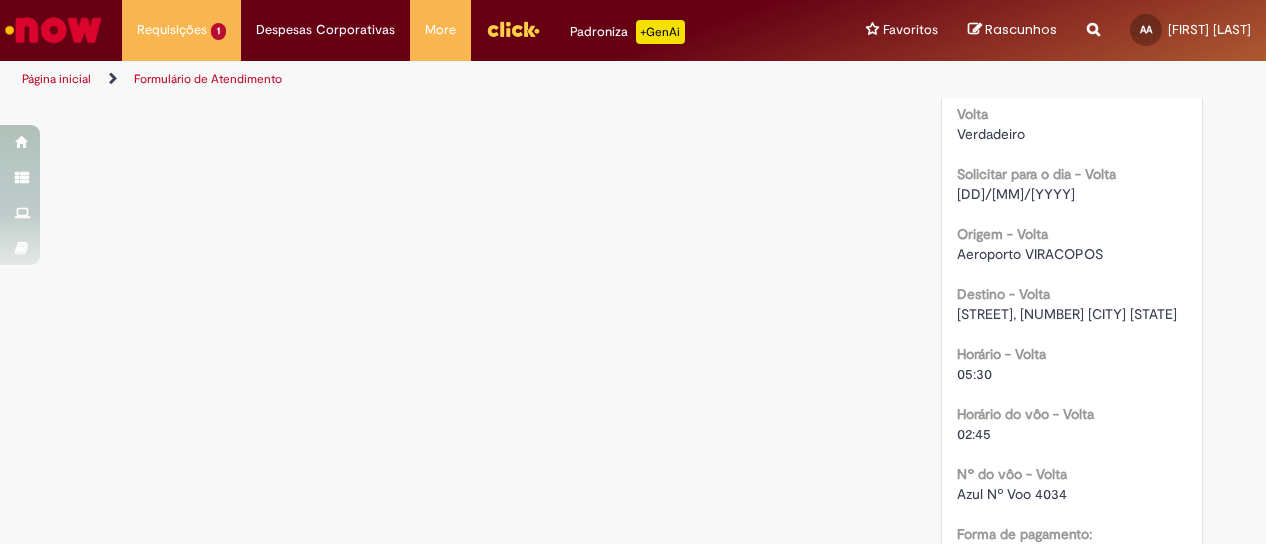 scroll, scrollTop: 1500, scrollLeft: 0, axis: vertical 